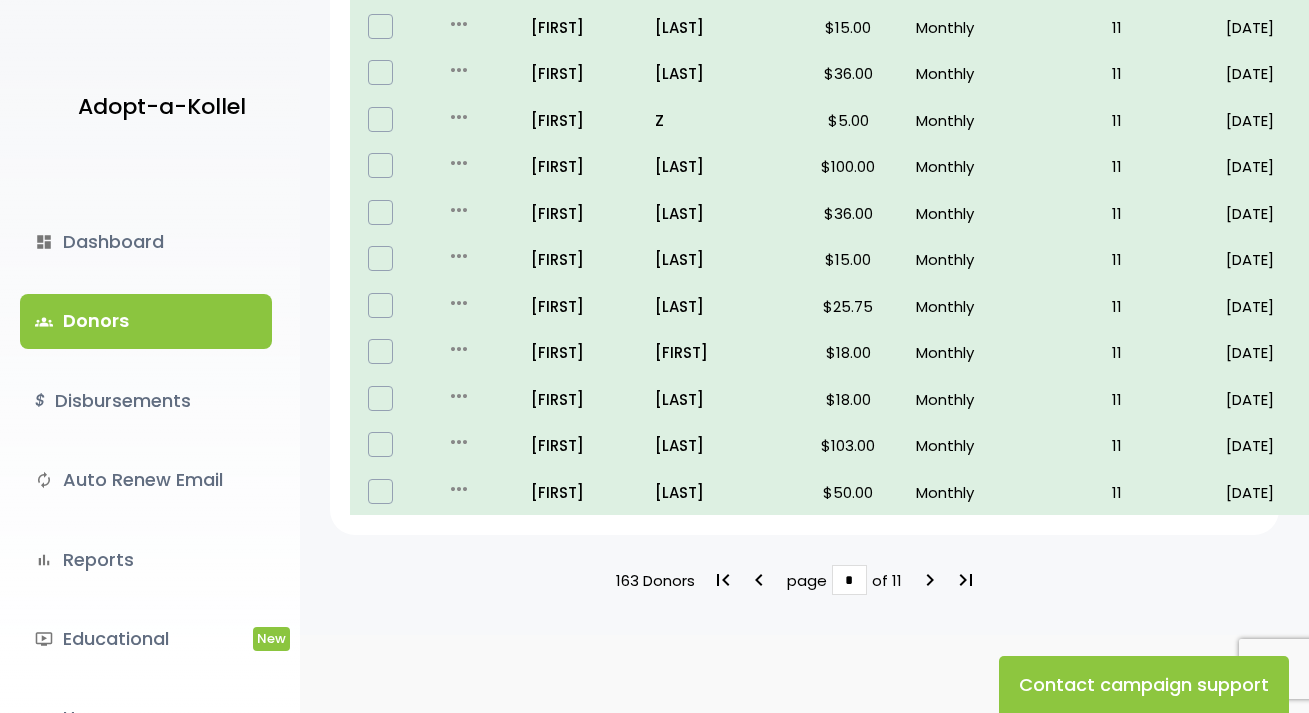 scroll, scrollTop: 1340, scrollLeft: 0, axis: vertical 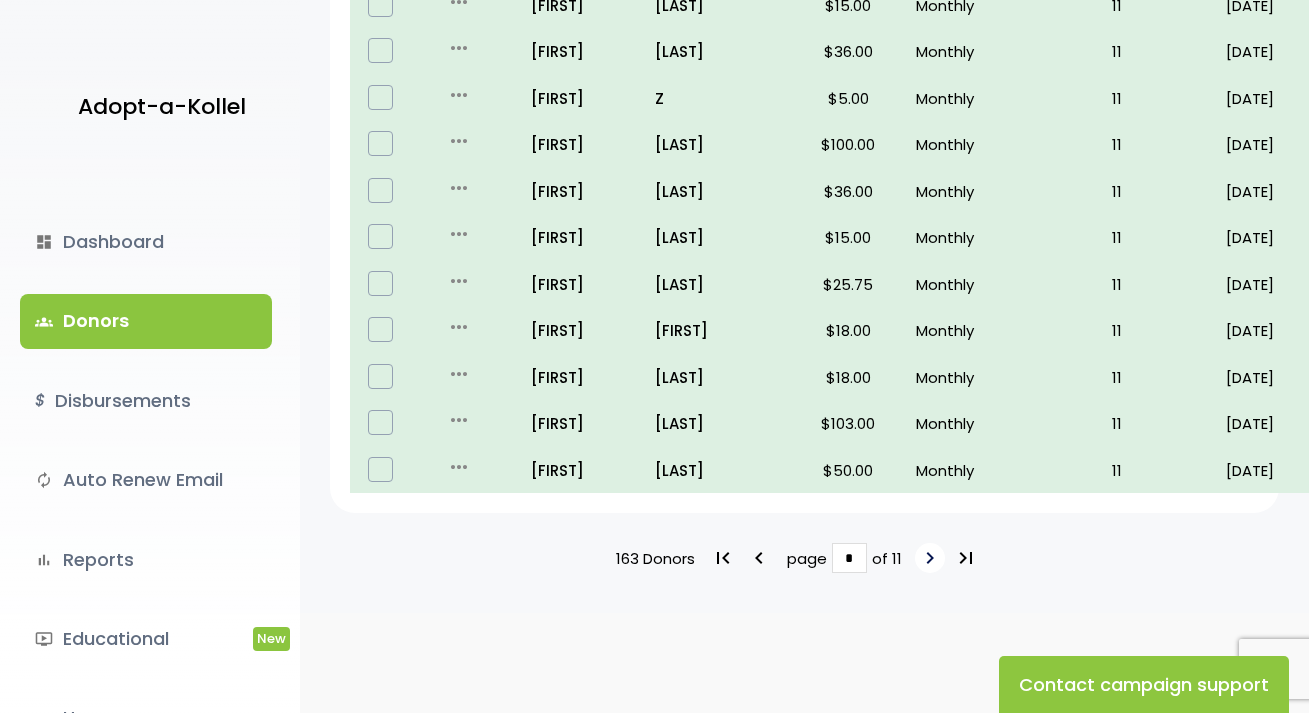 click on "keyboard_arrow_right" at bounding box center (930, 558) 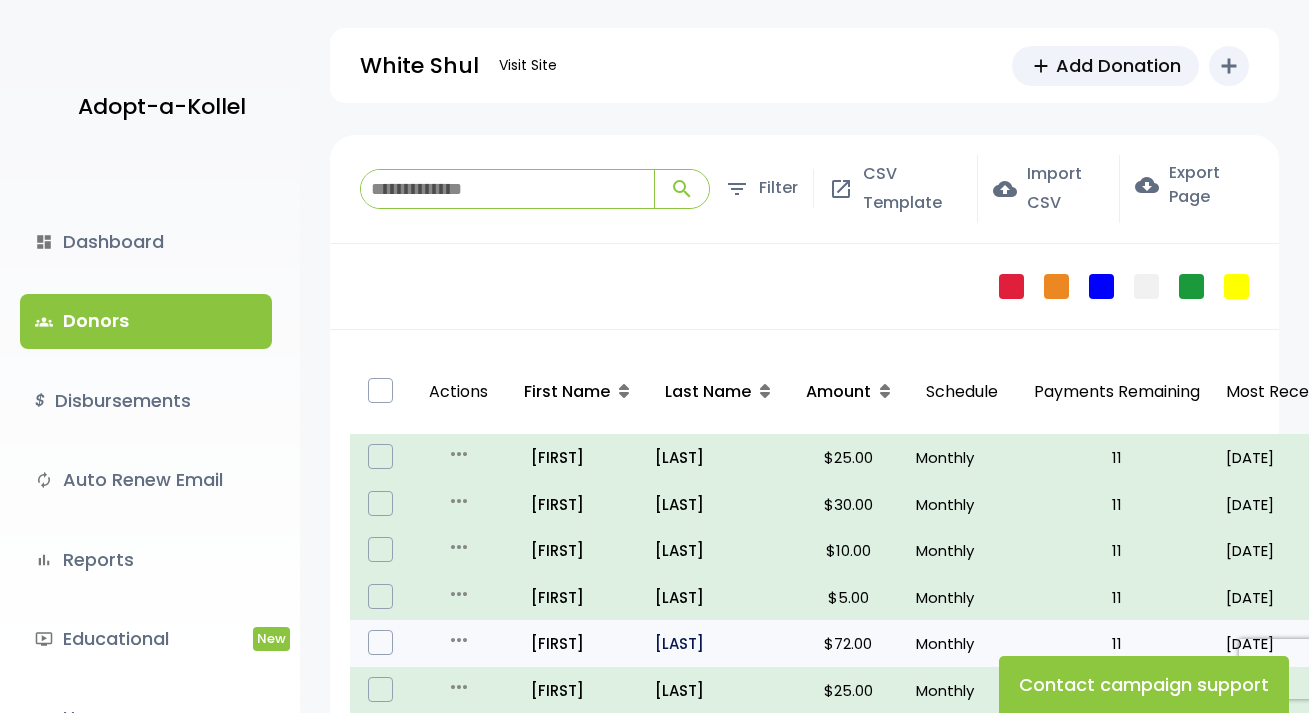 scroll, scrollTop: 0, scrollLeft: 0, axis: both 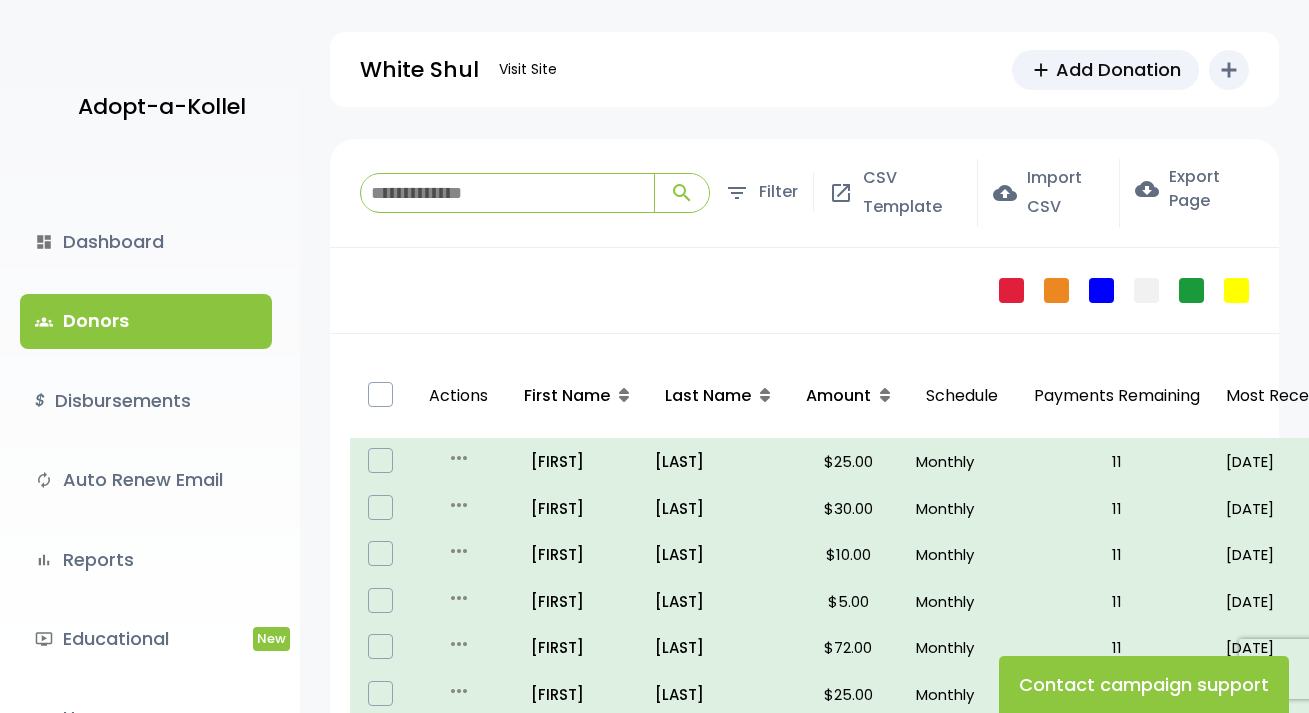 click at bounding box center [507, 193] 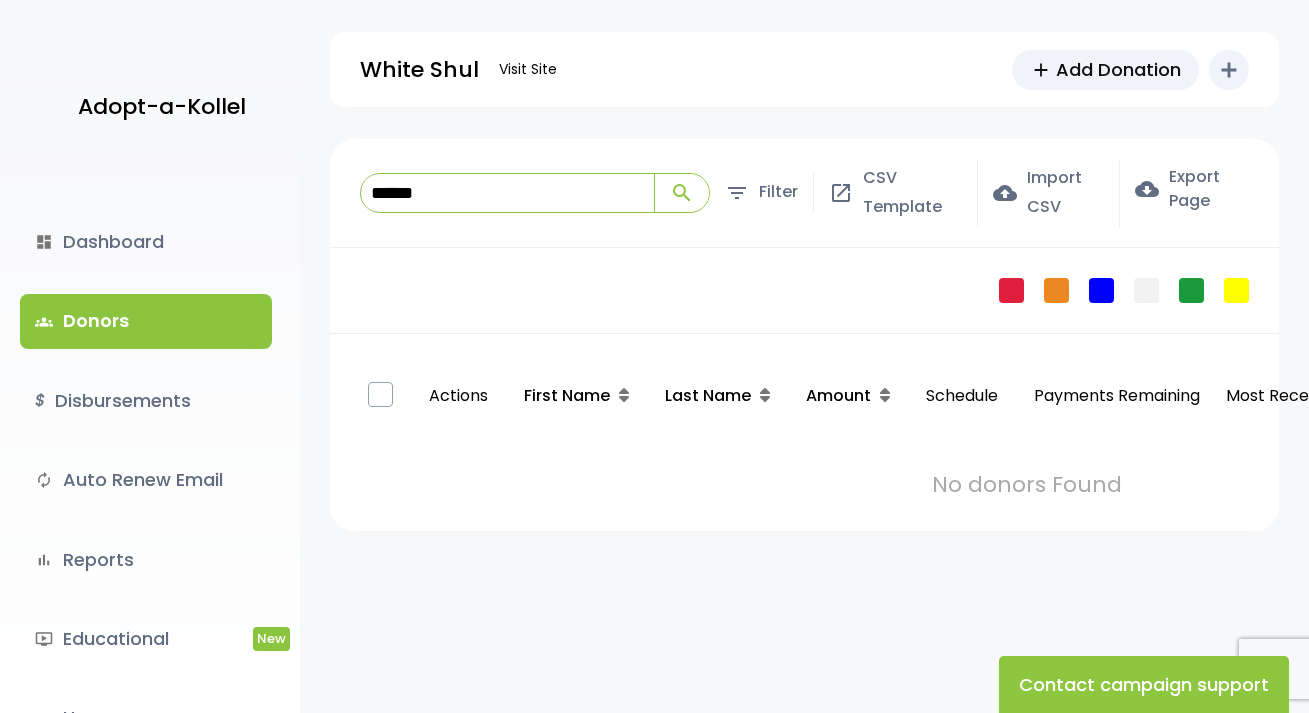 type on "******" 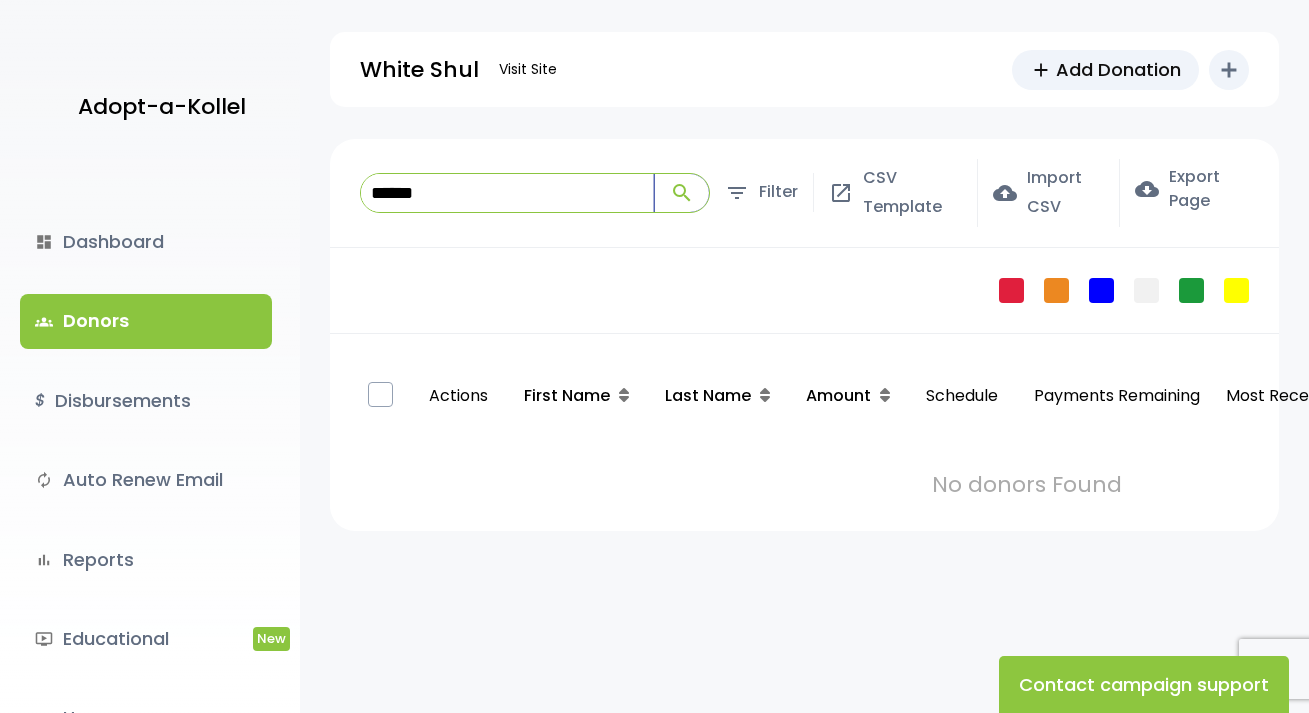 click on "search" at bounding box center [682, 193] 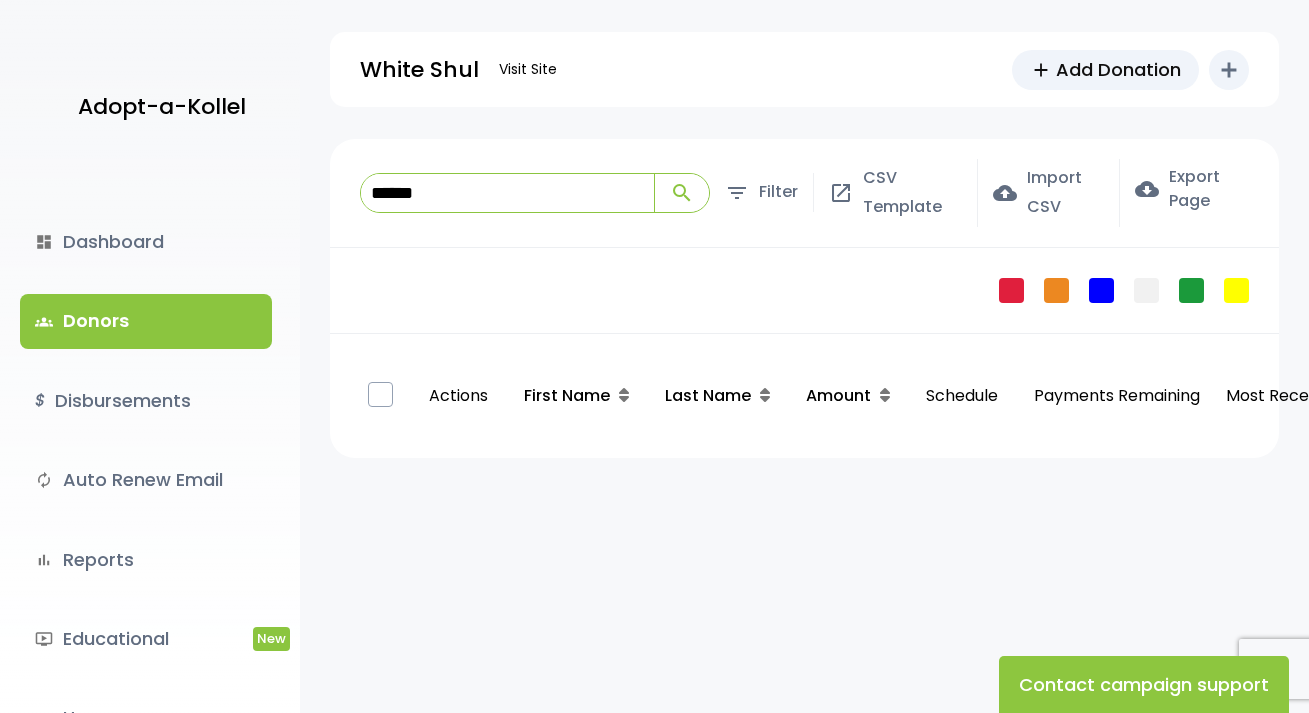 scroll, scrollTop: 0, scrollLeft: 0, axis: both 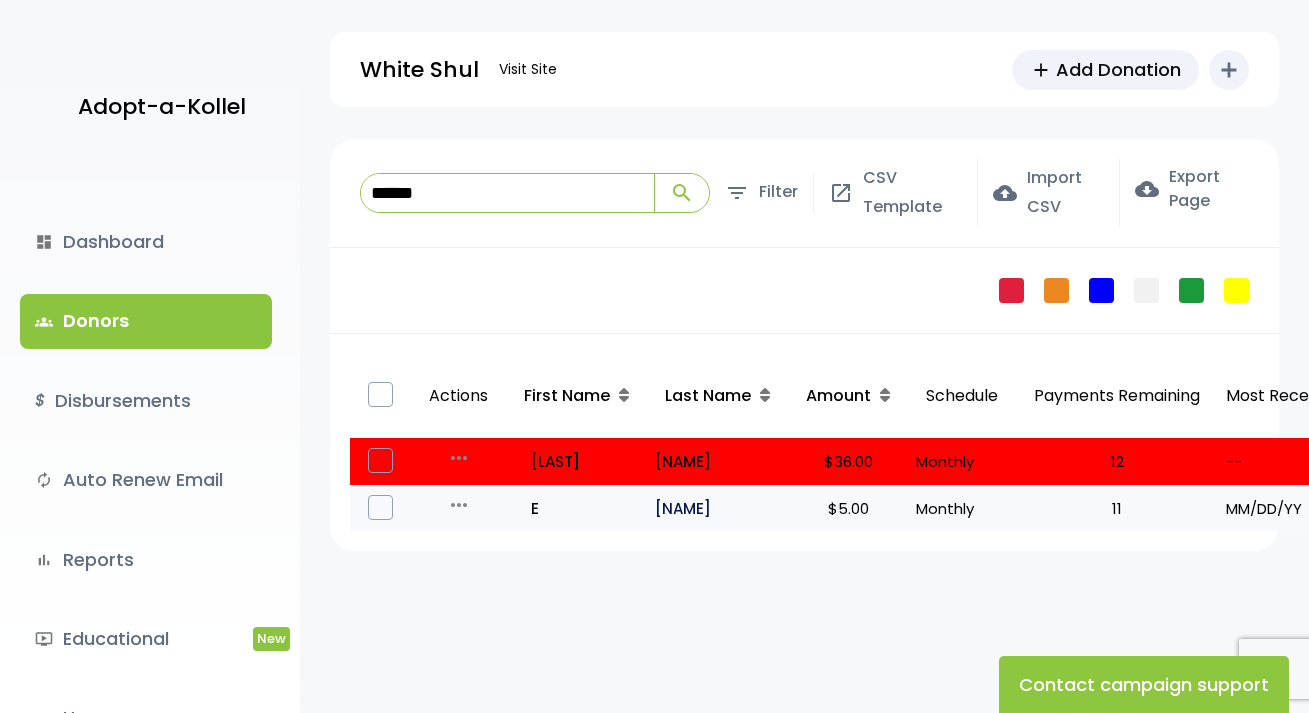 click on "kaplan" at bounding box center [717, 508] 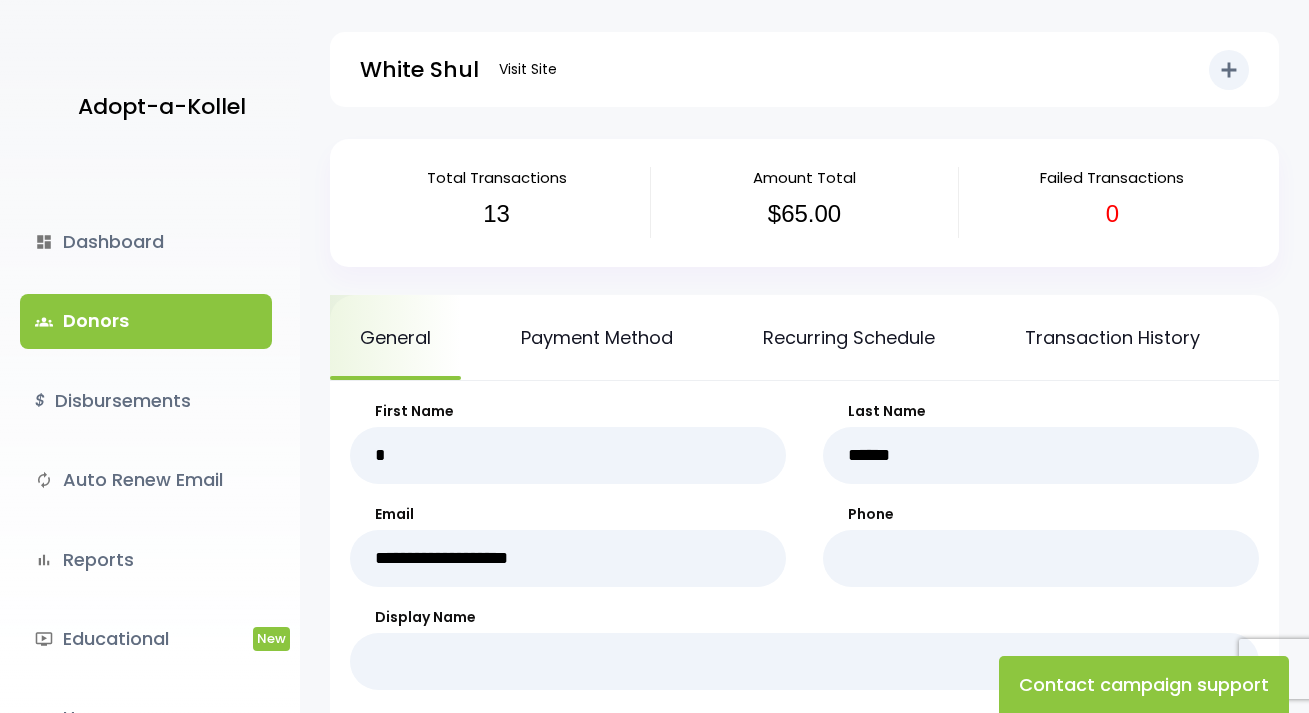scroll, scrollTop: 0, scrollLeft: 0, axis: both 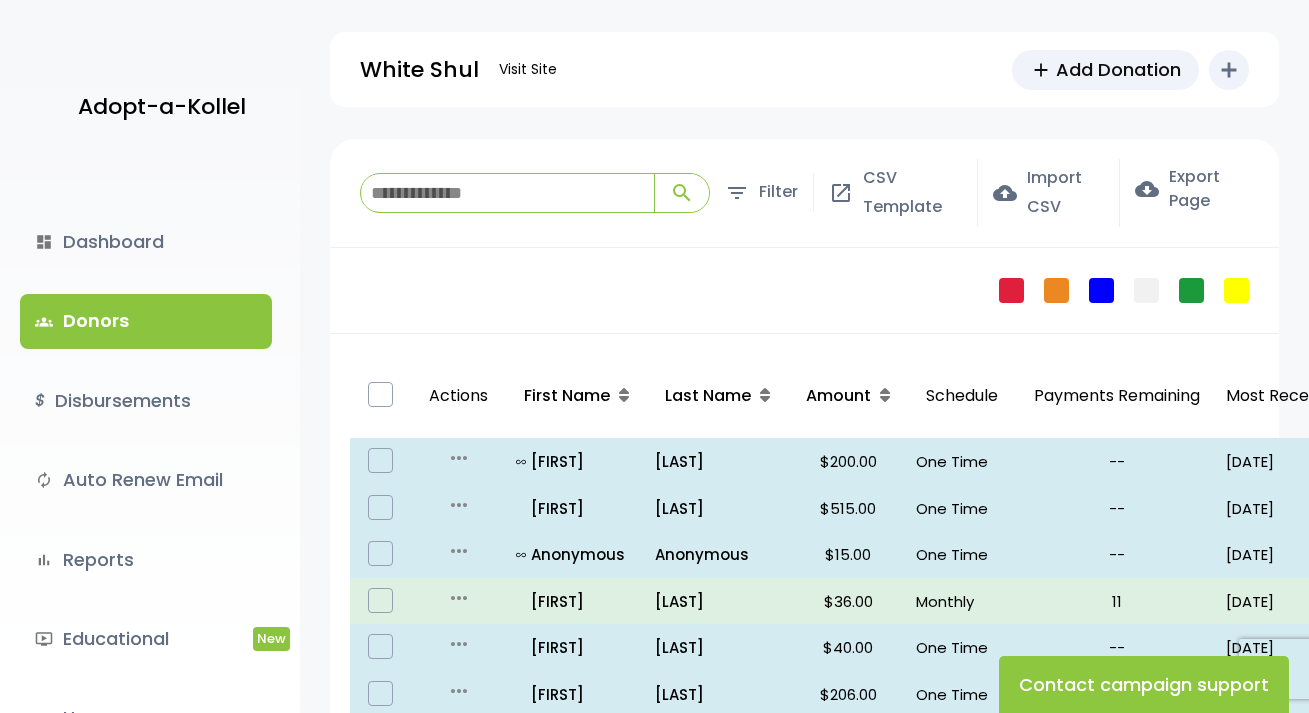 click at bounding box center [507, 193] 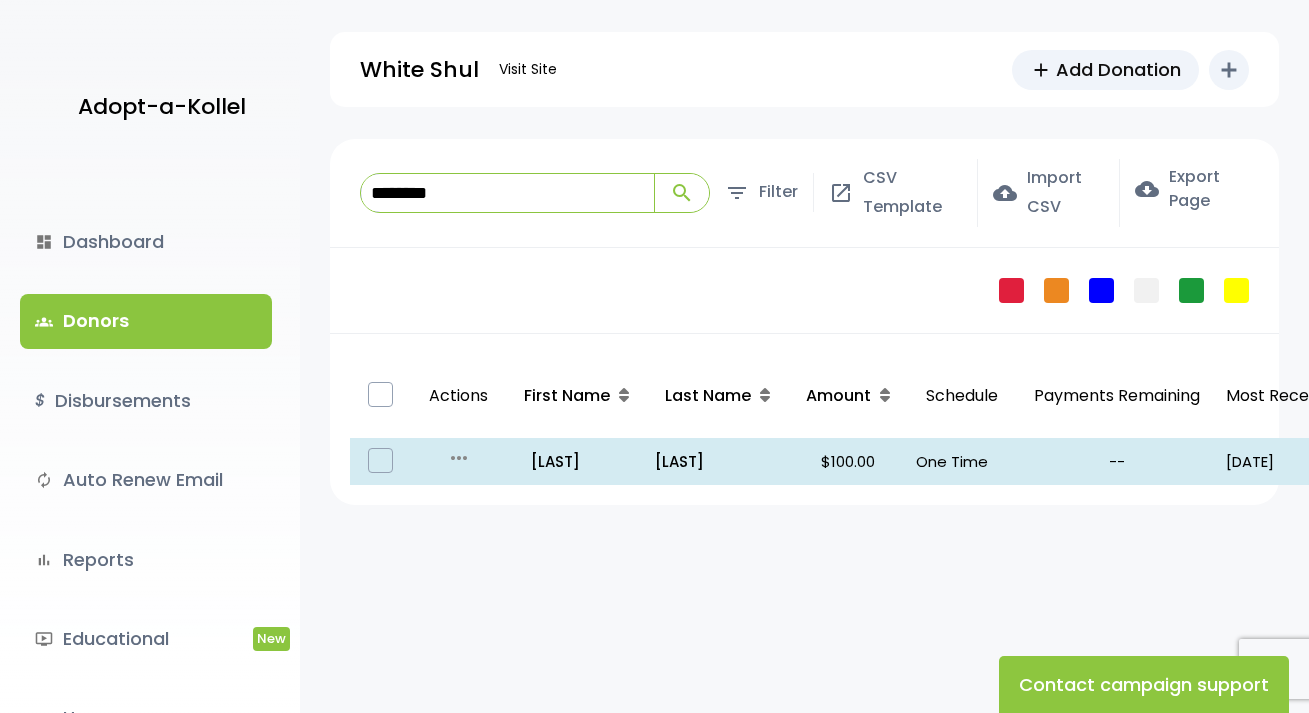 type on "********" 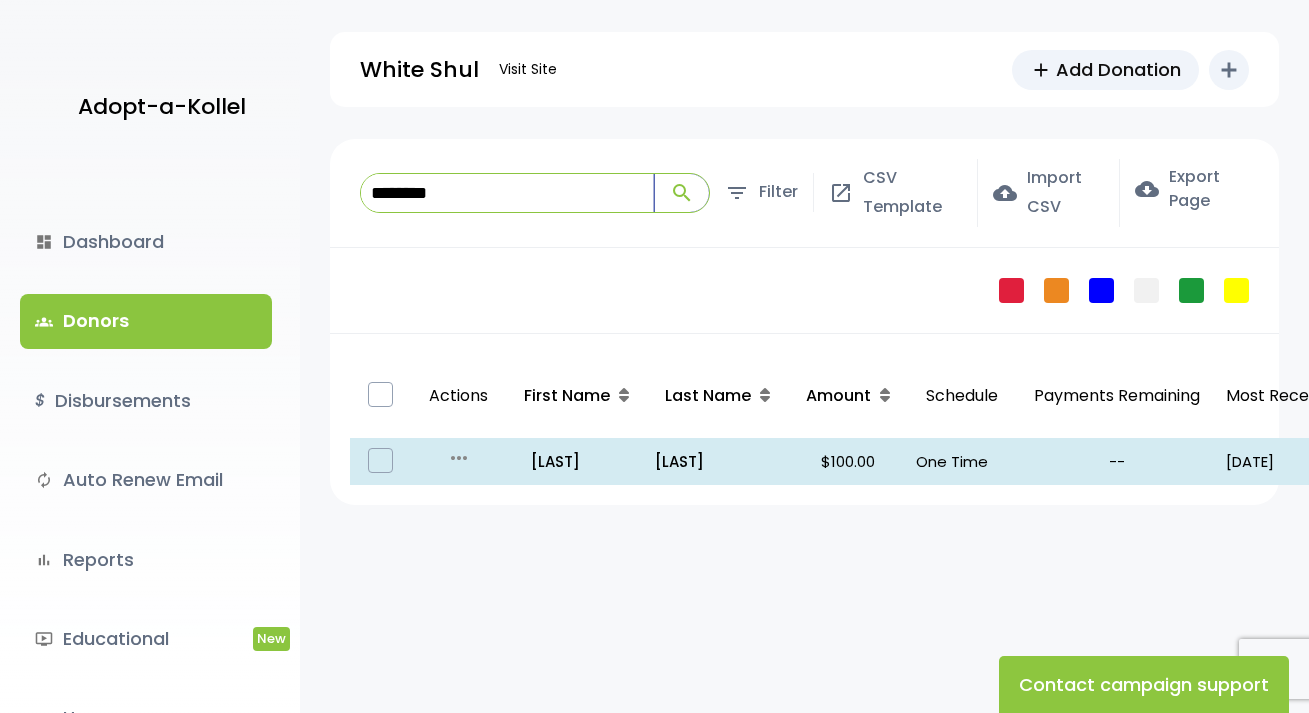 click on "search" at bounding box center (682, 193) 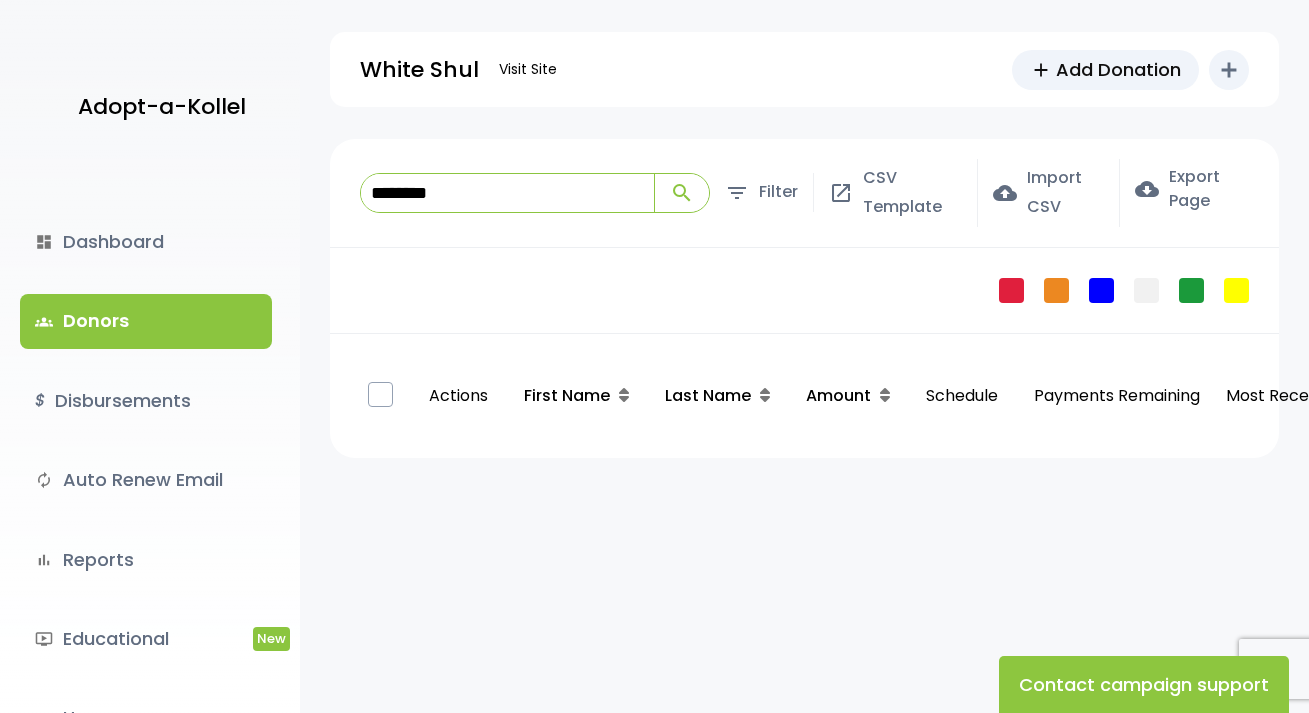 scroll, scrollTop: 0, scrollLeft: 0, axis: both 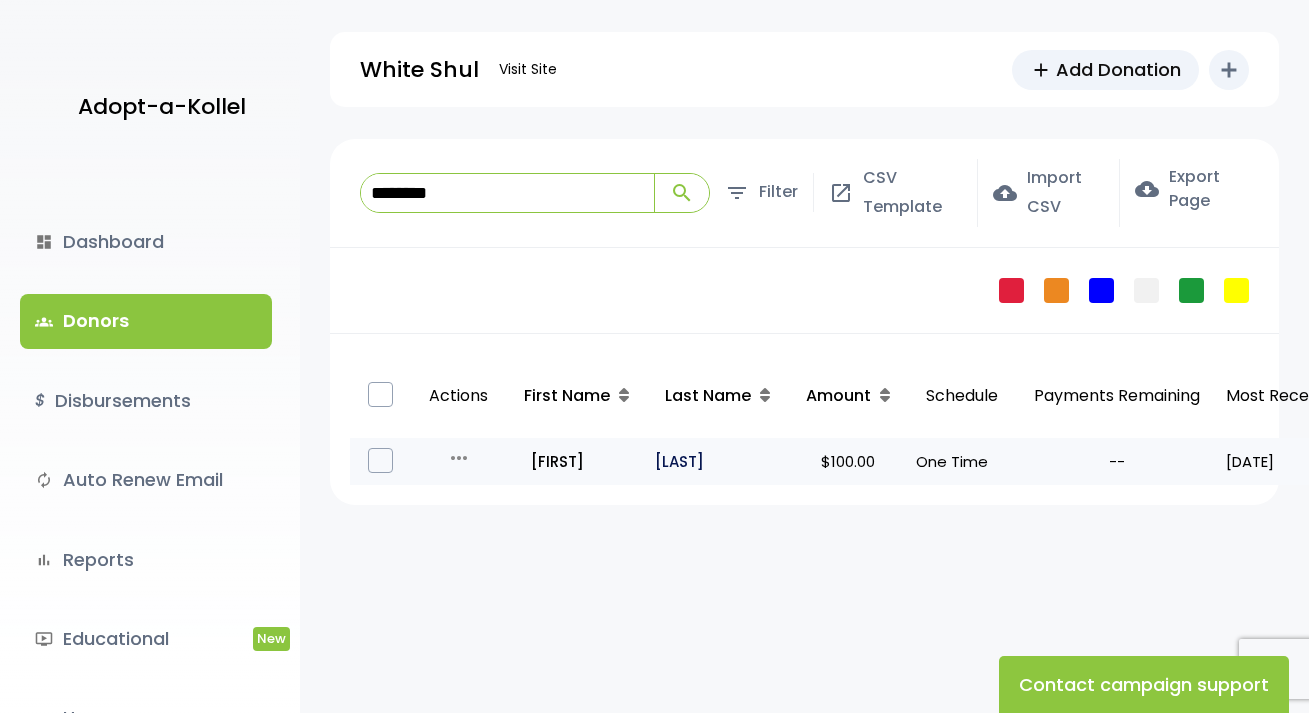 click on "[LAST]" at bounding box center [717, 461] 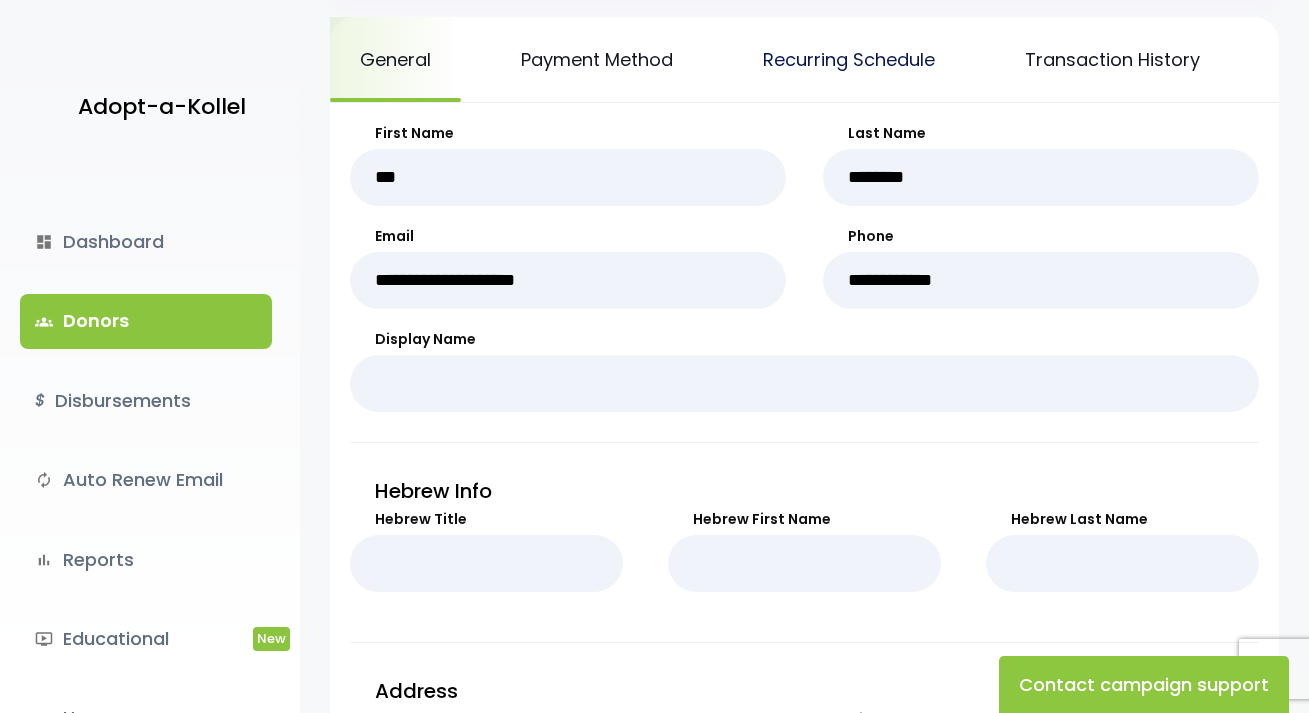 scroll, scrollTop: 300, scrollLeft: 0, axis: vertical 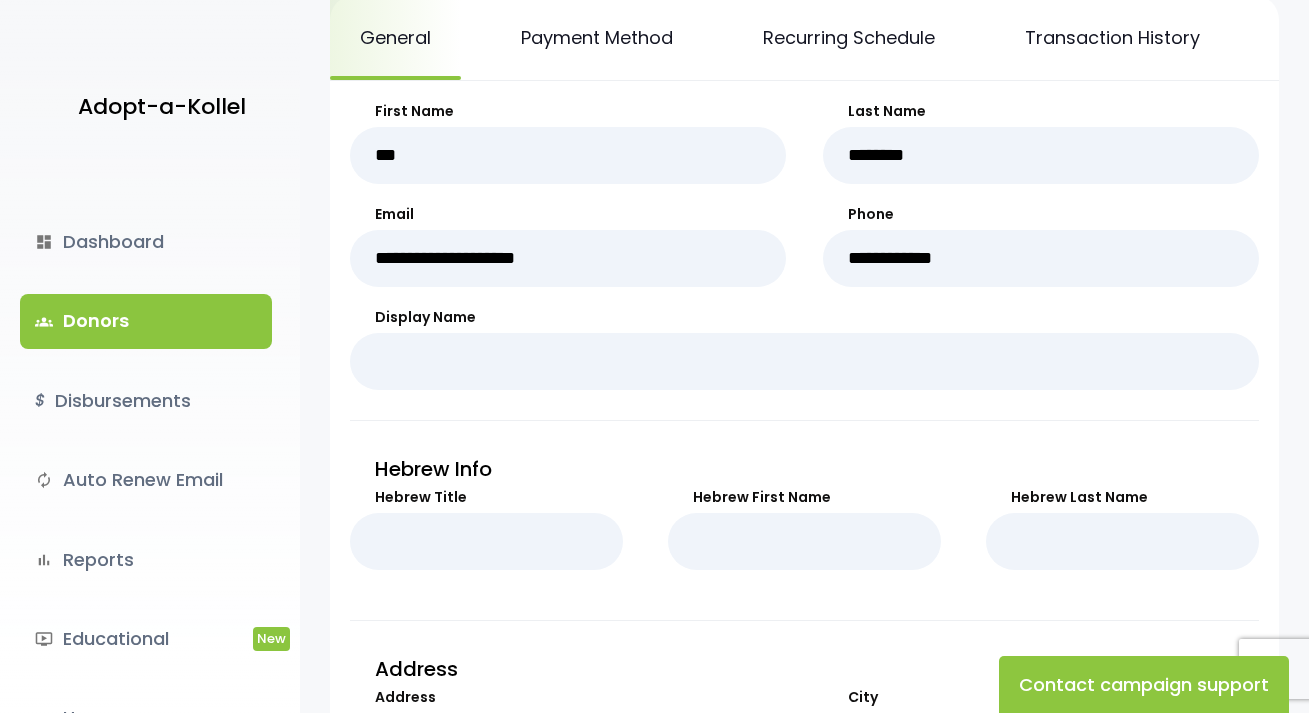 click on "groups Donors" at bounding box center (146, 321) 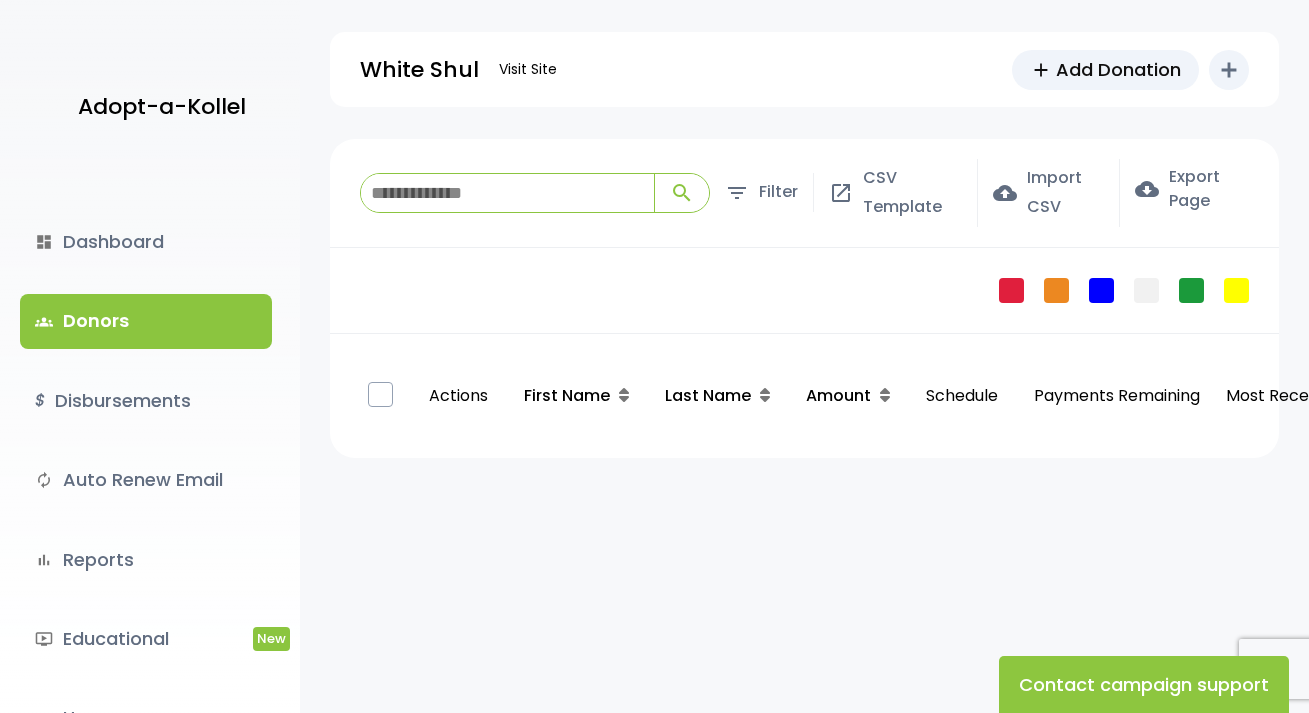 scroll, scrollTop: 0, scrollLeft: 0, axis: both 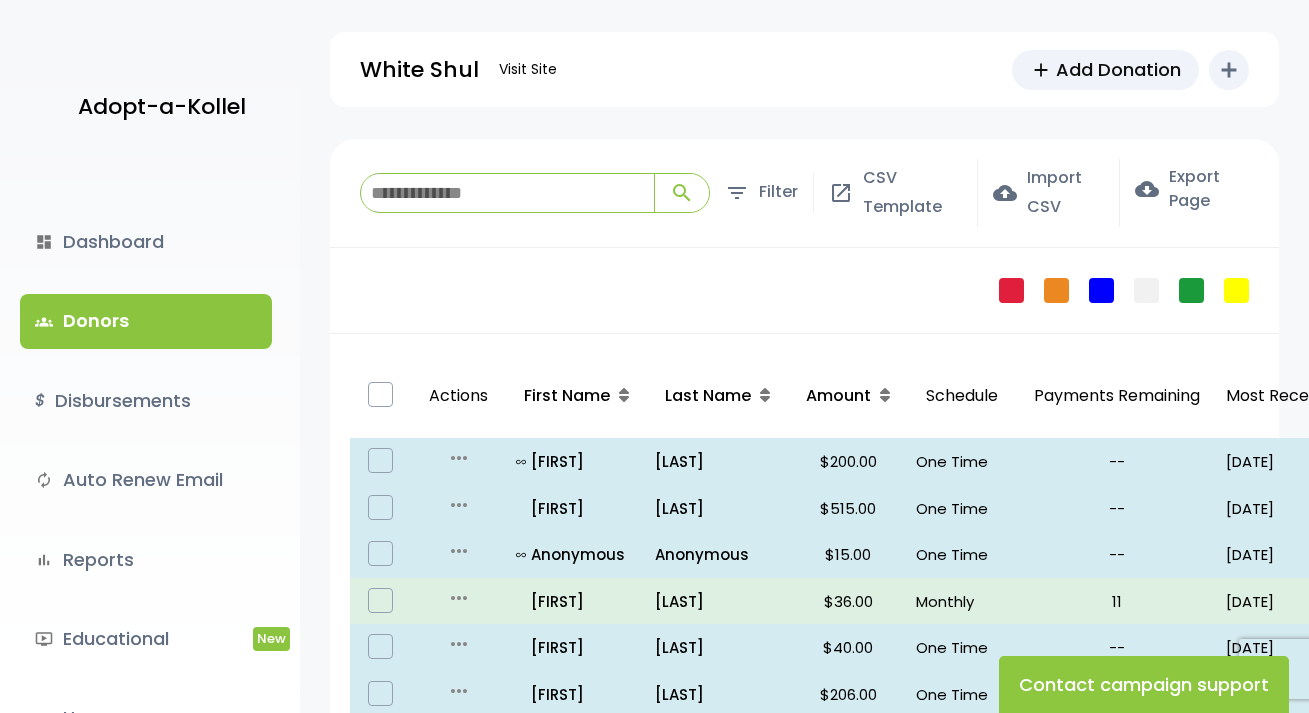 click at bounding box center [507, 193] 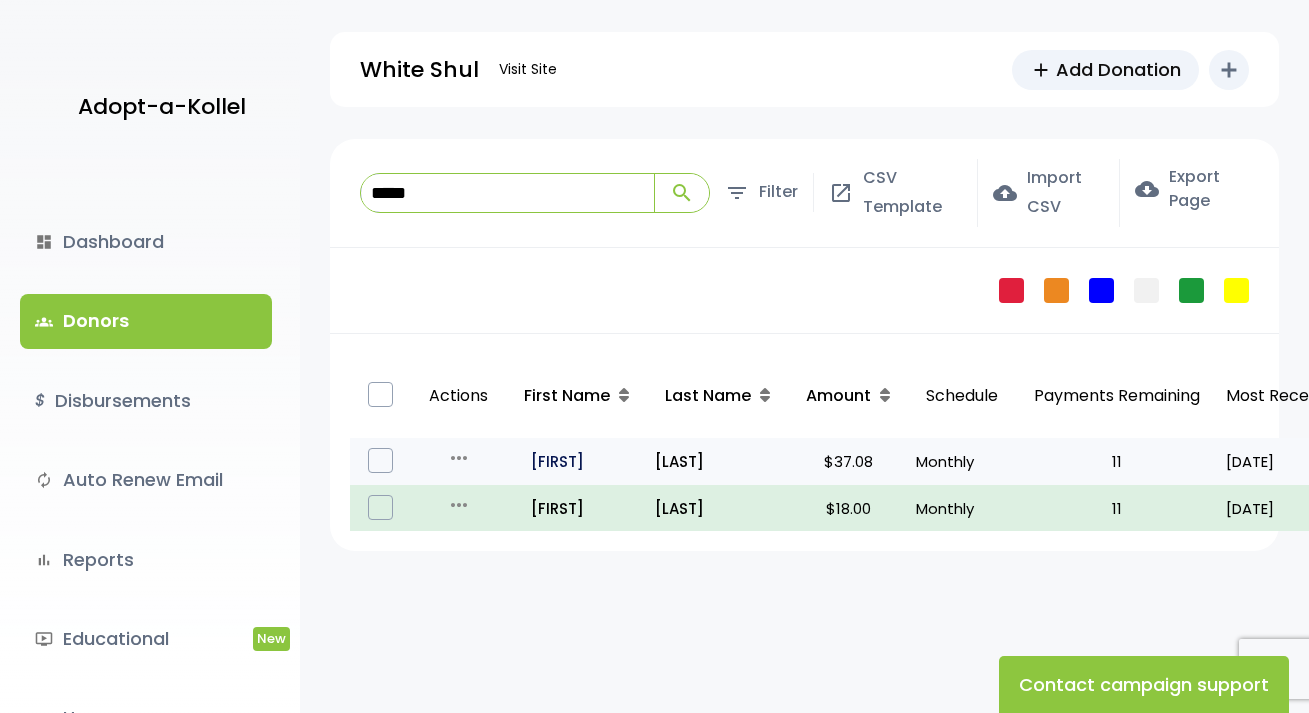 type on "*****" 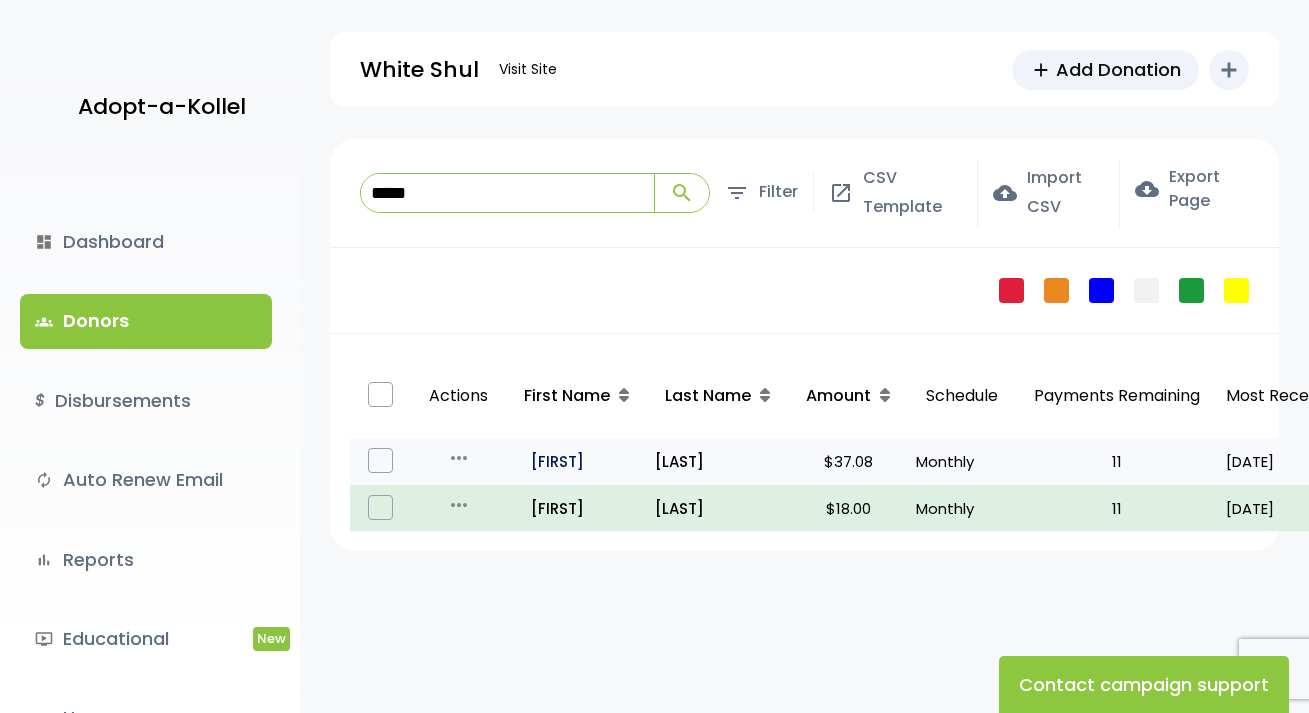 click on "all_inclusive Kenneth" at bounding box center [577, 461] 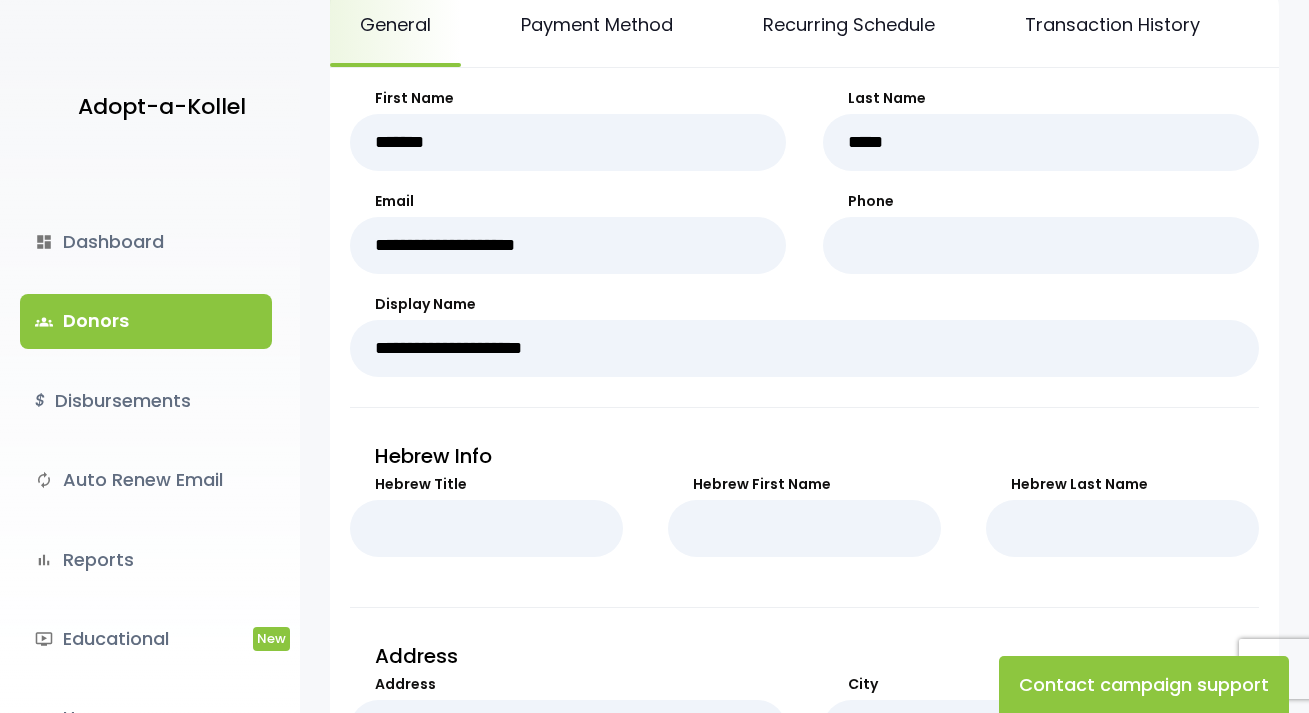 scroll, scrollTop: 0, scrollLeft: 0, axis: both 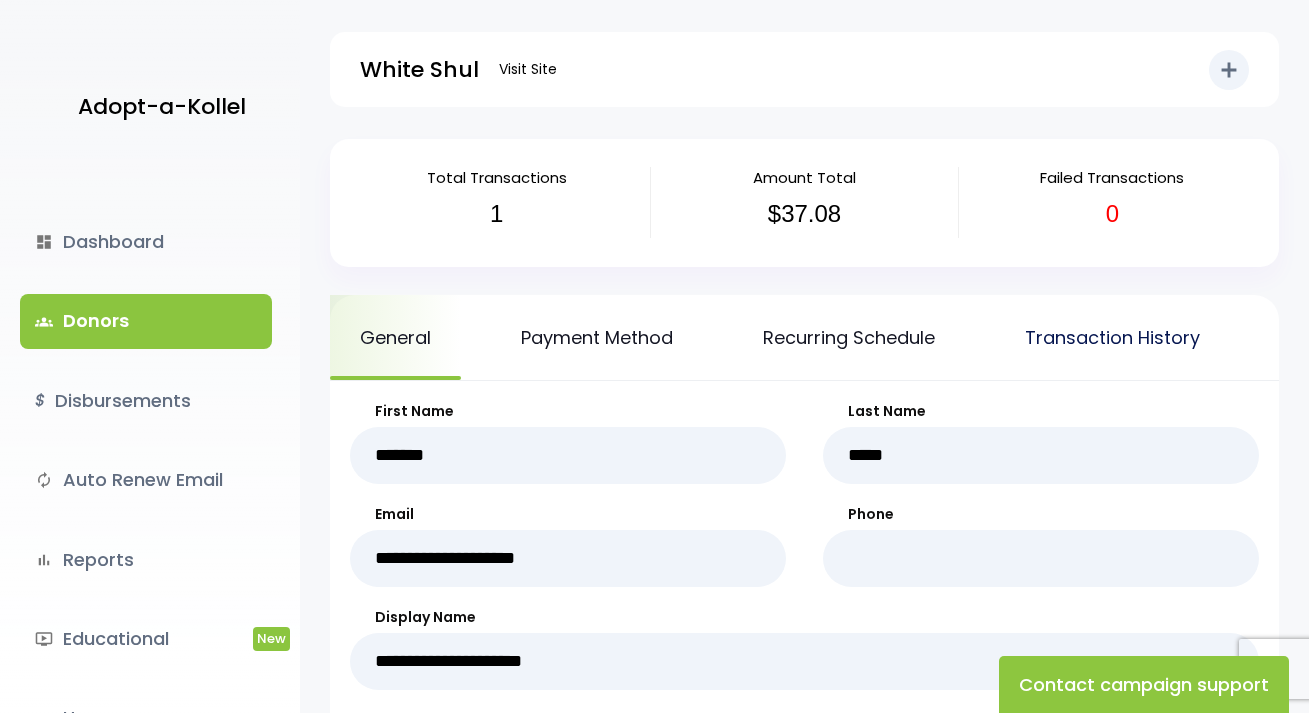 click on "Transaction History" at bounding box center (1112, 337) 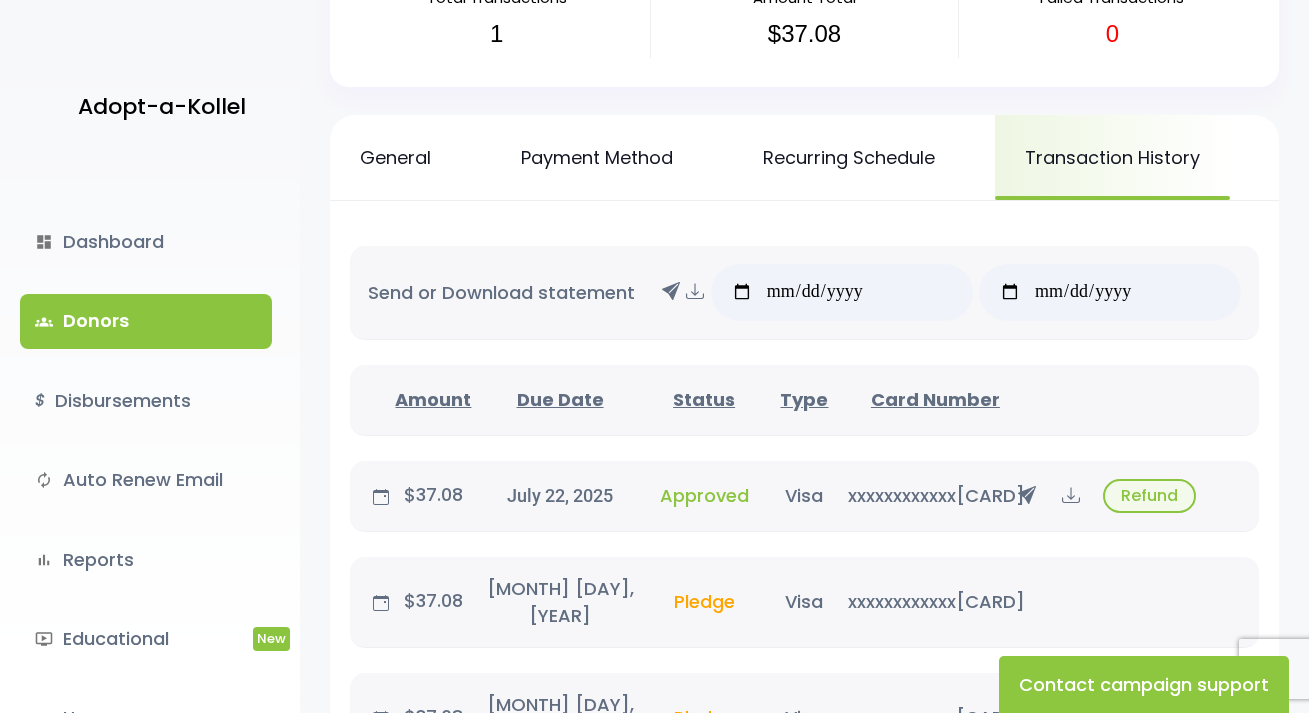 scroll, scrollTop: 0, scrollLeft: 0, axis: both 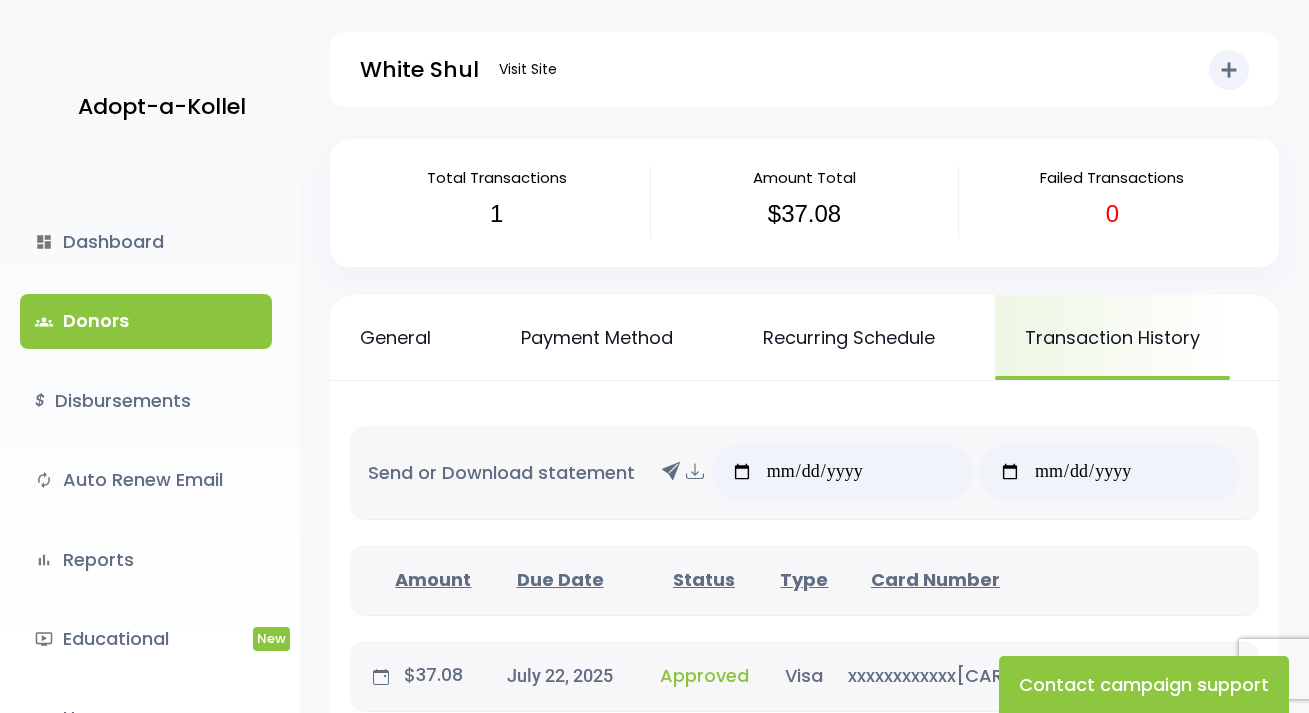 click on "groups Donors" at bounding box center [146, 321] 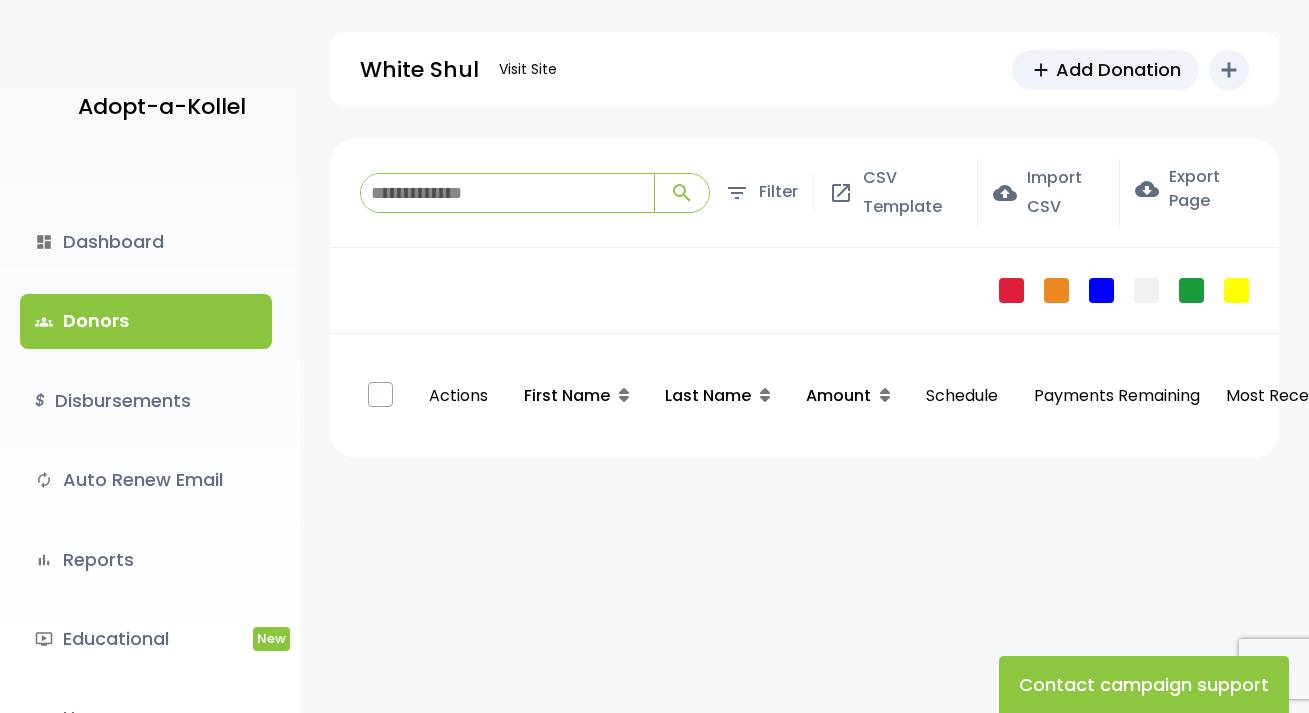 scroll, scrollTop: 0, scrollLeft: 0, axis: both 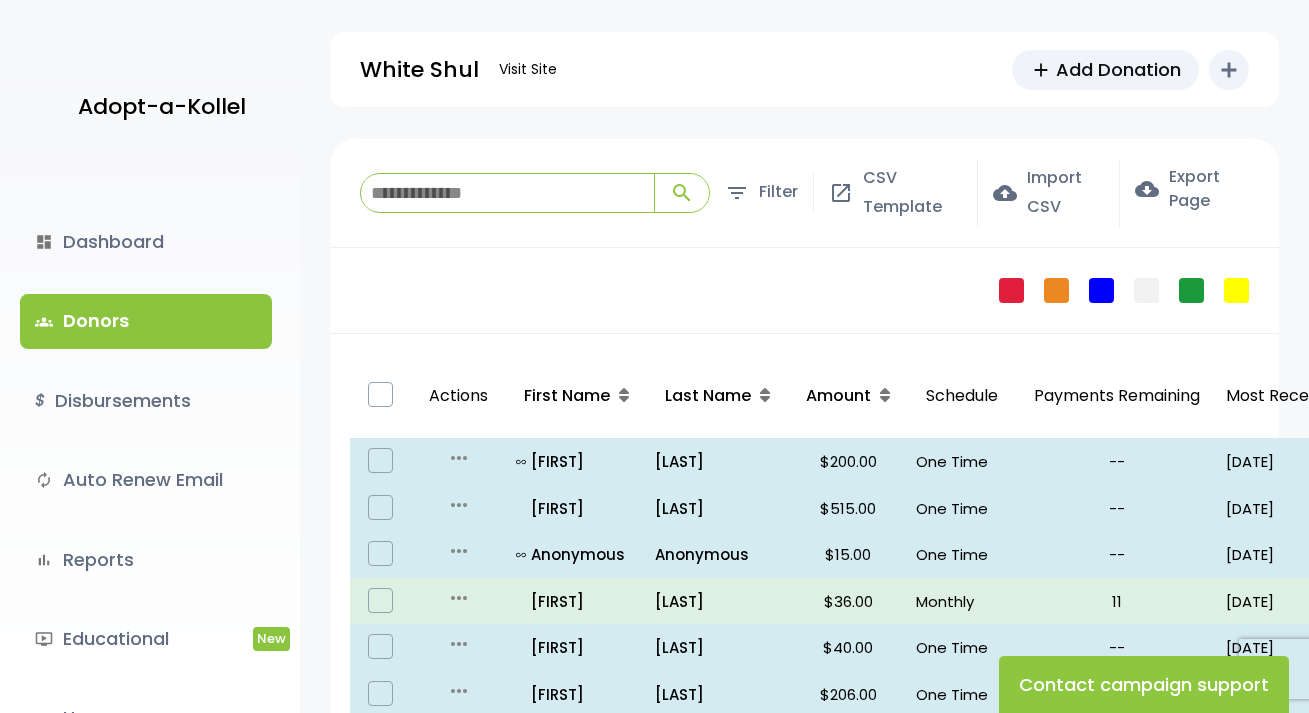 click at bounding box center (507, 193) 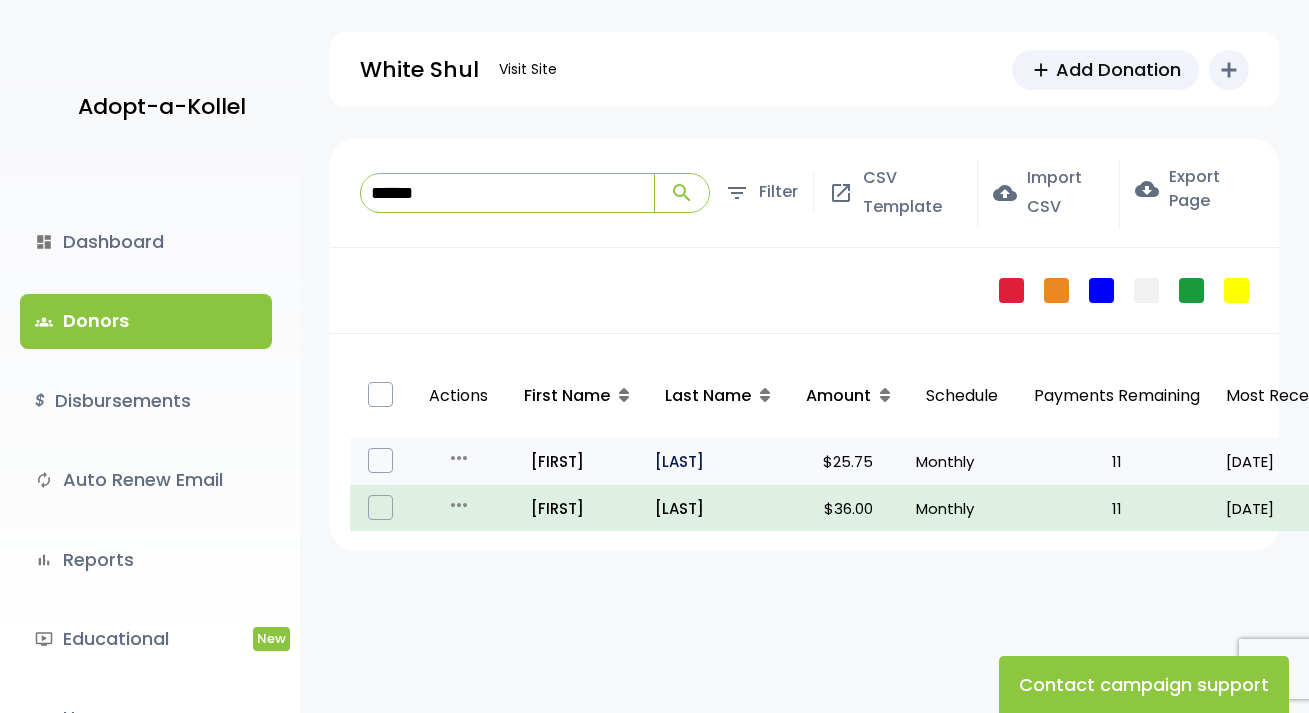 type on "******" 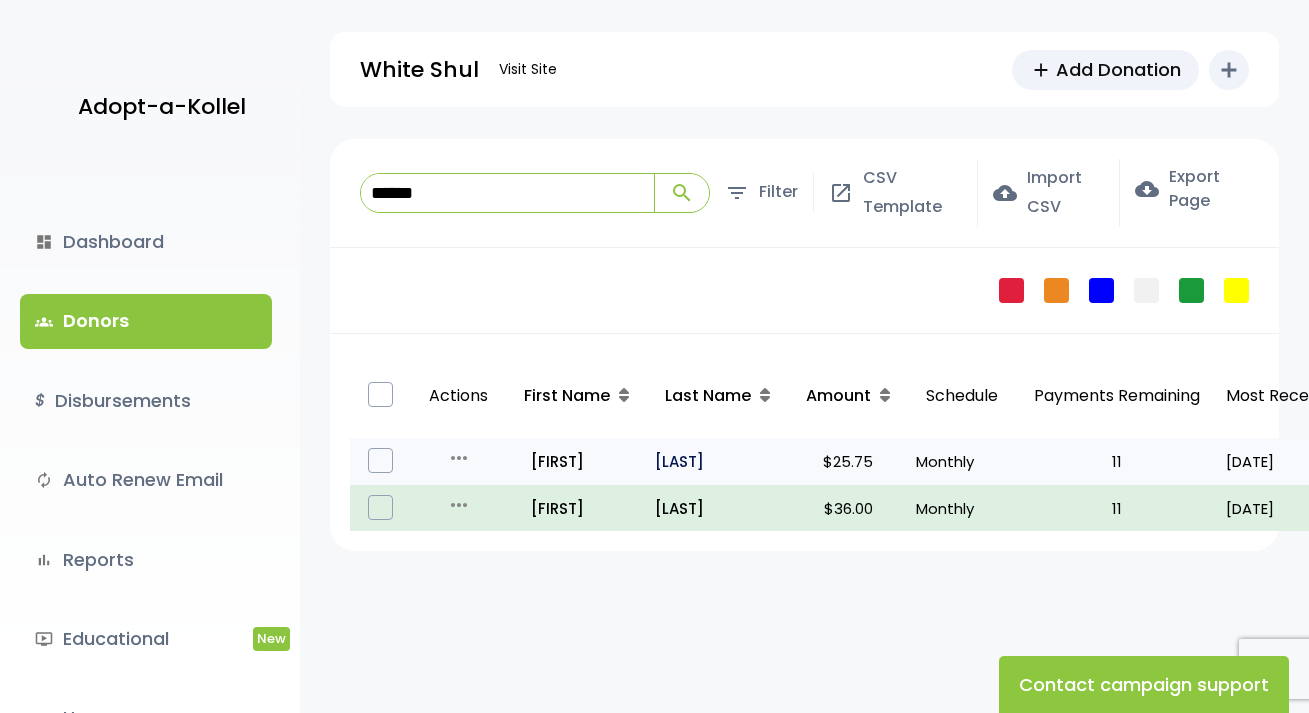 click on "[LAST]" at bounding box center (717, 461) 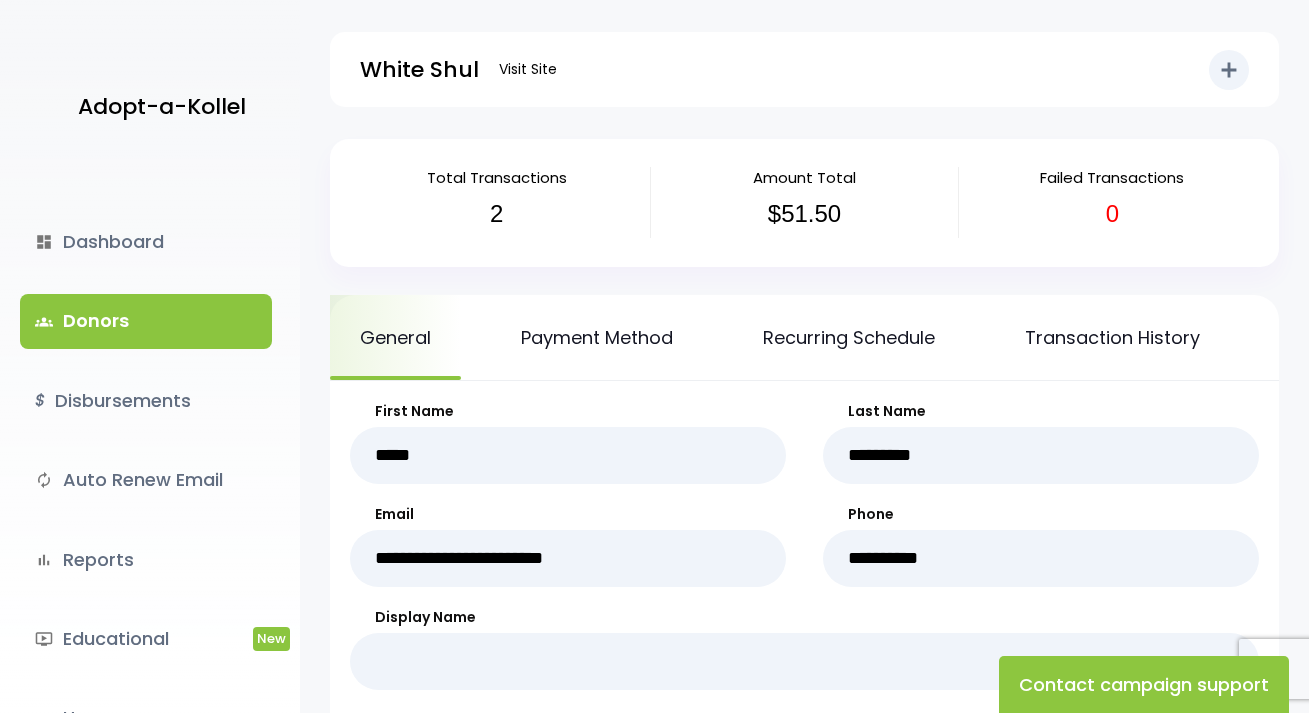 scroll, scrollTop: 200, scrollLeft: 0, axis: vertical 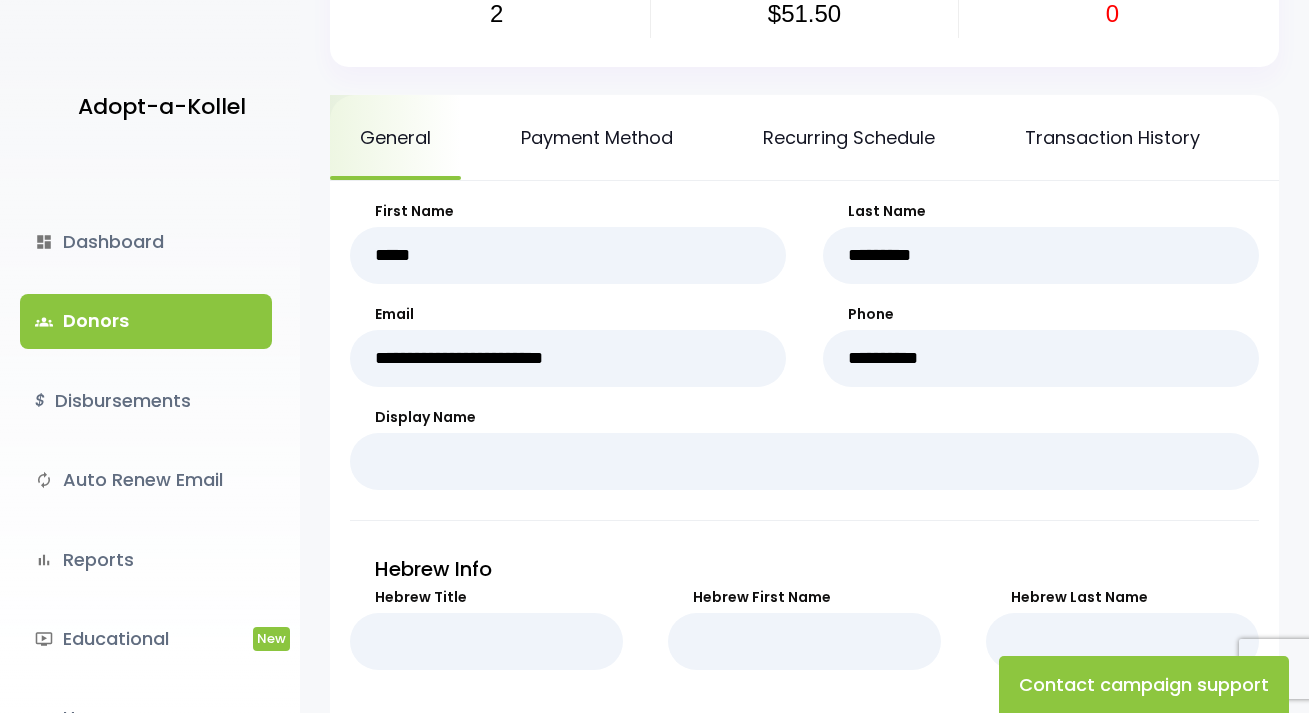 click on "groups Donors" at bounding box center [146, 321] 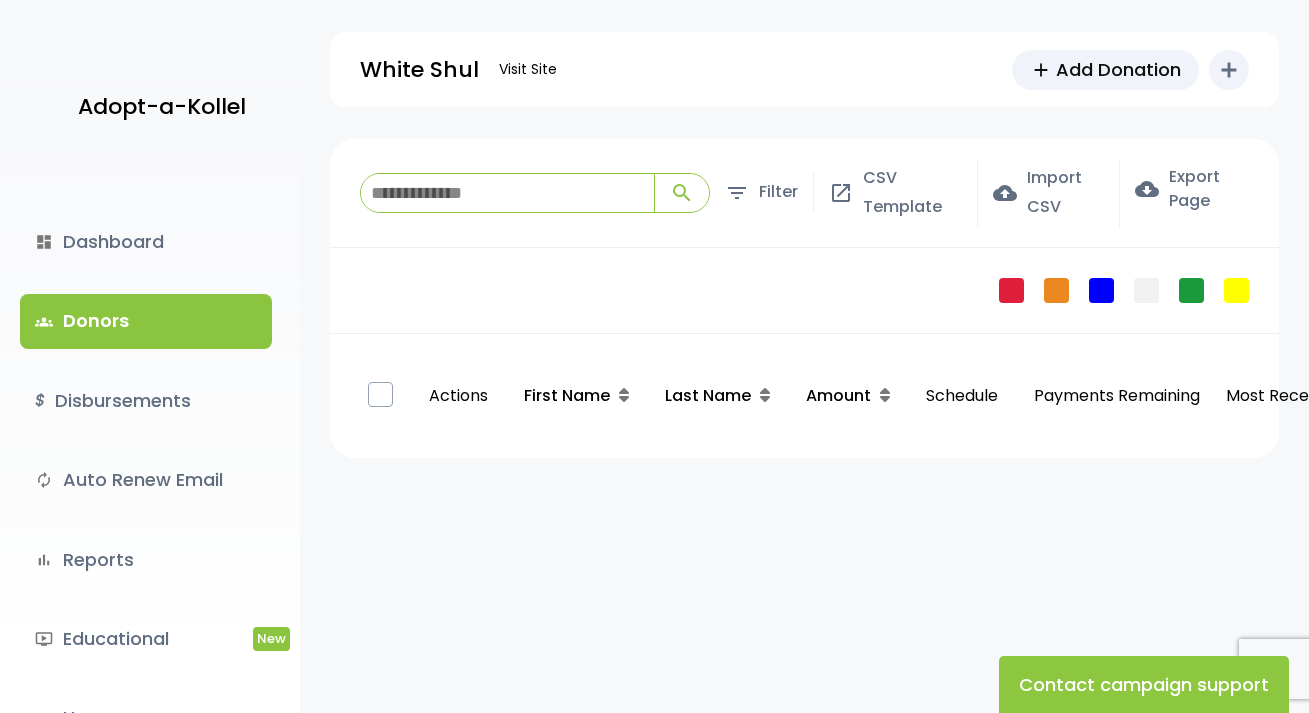 scroll, scrollTop: 0, scrollLeft: 0, axis: both 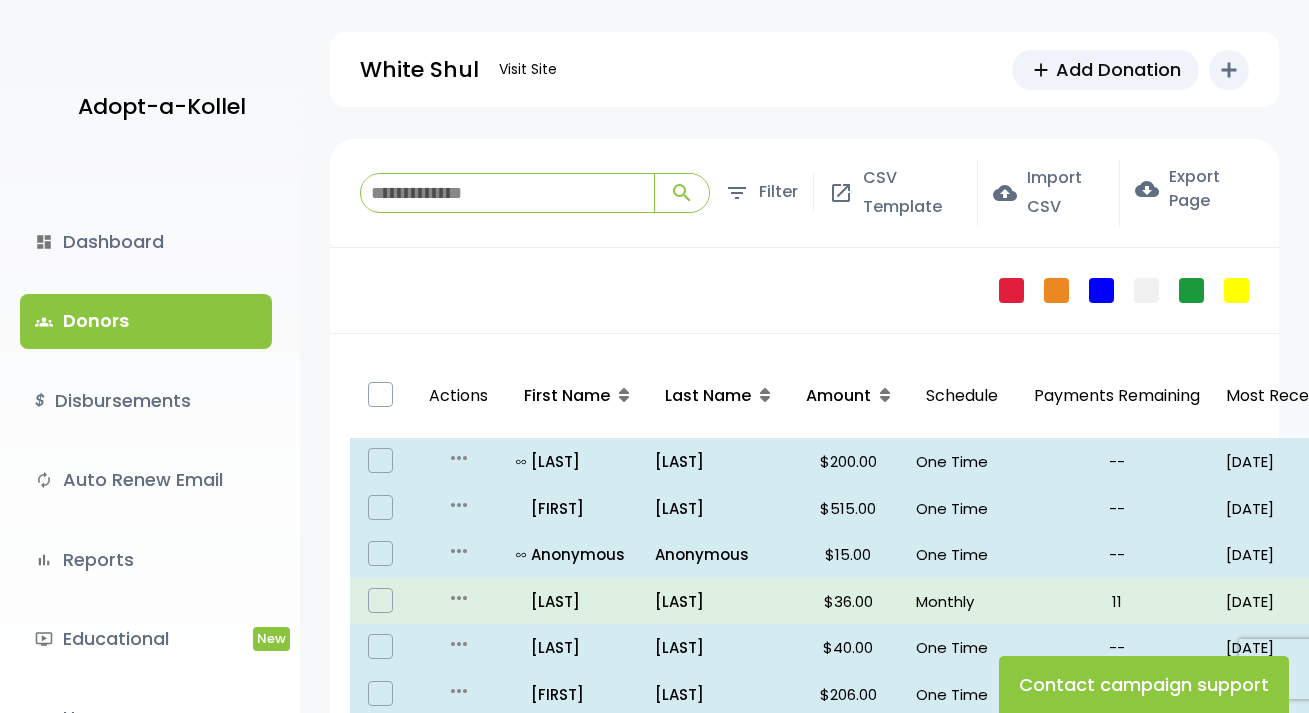 click at bounding box center [507, 193] 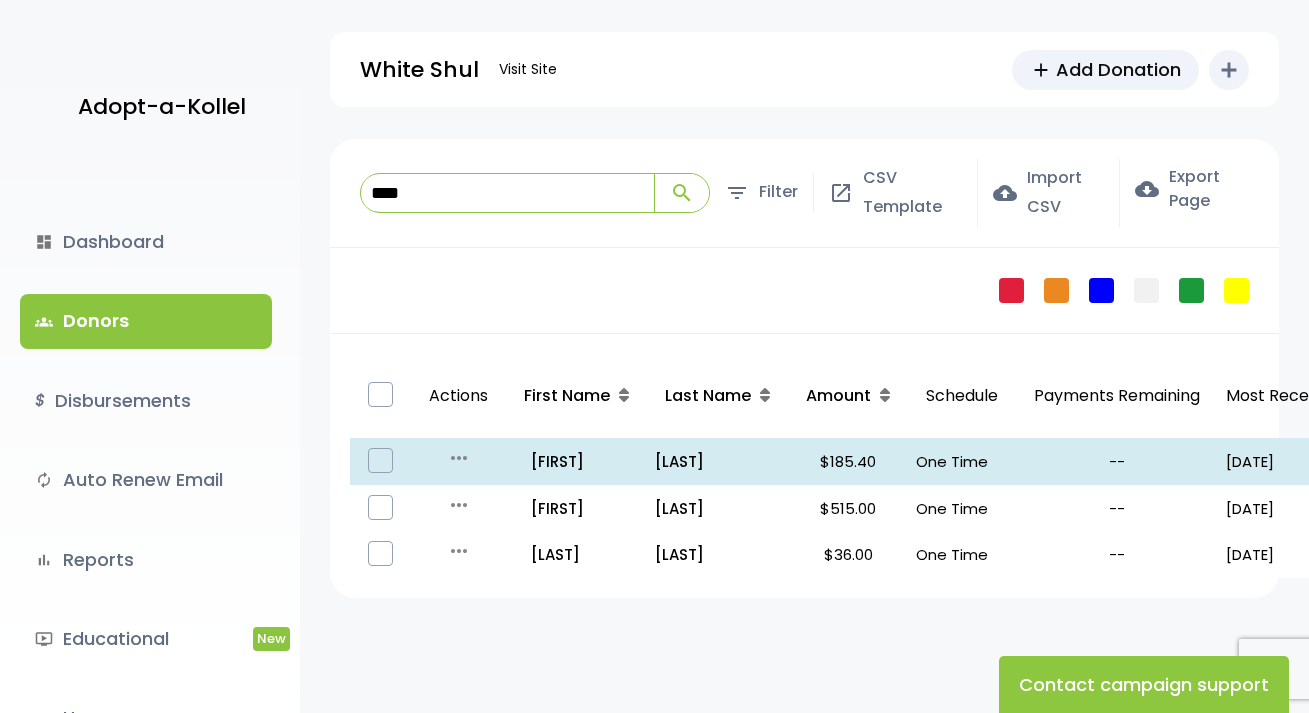 drag, startPoint x: 495, startPoint y: 208, endPoint x: 320, endPoint y: 206, distance: 175.01143 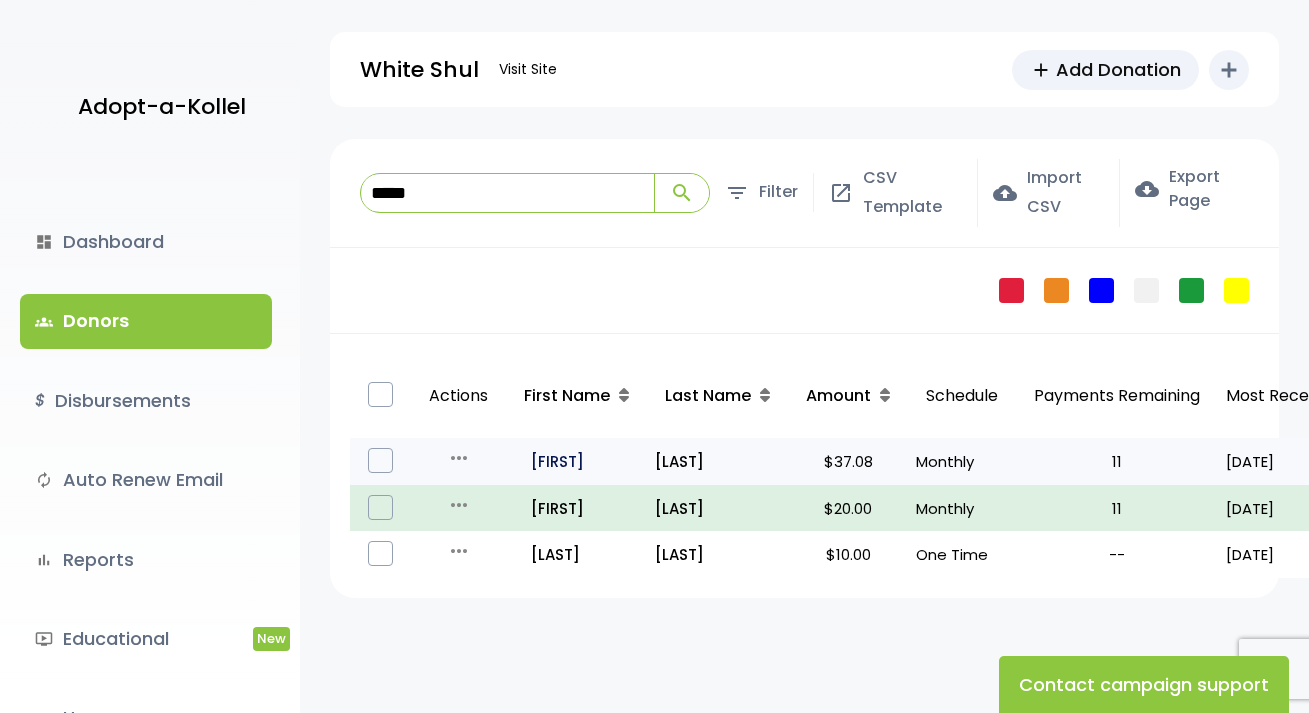type on "*****" 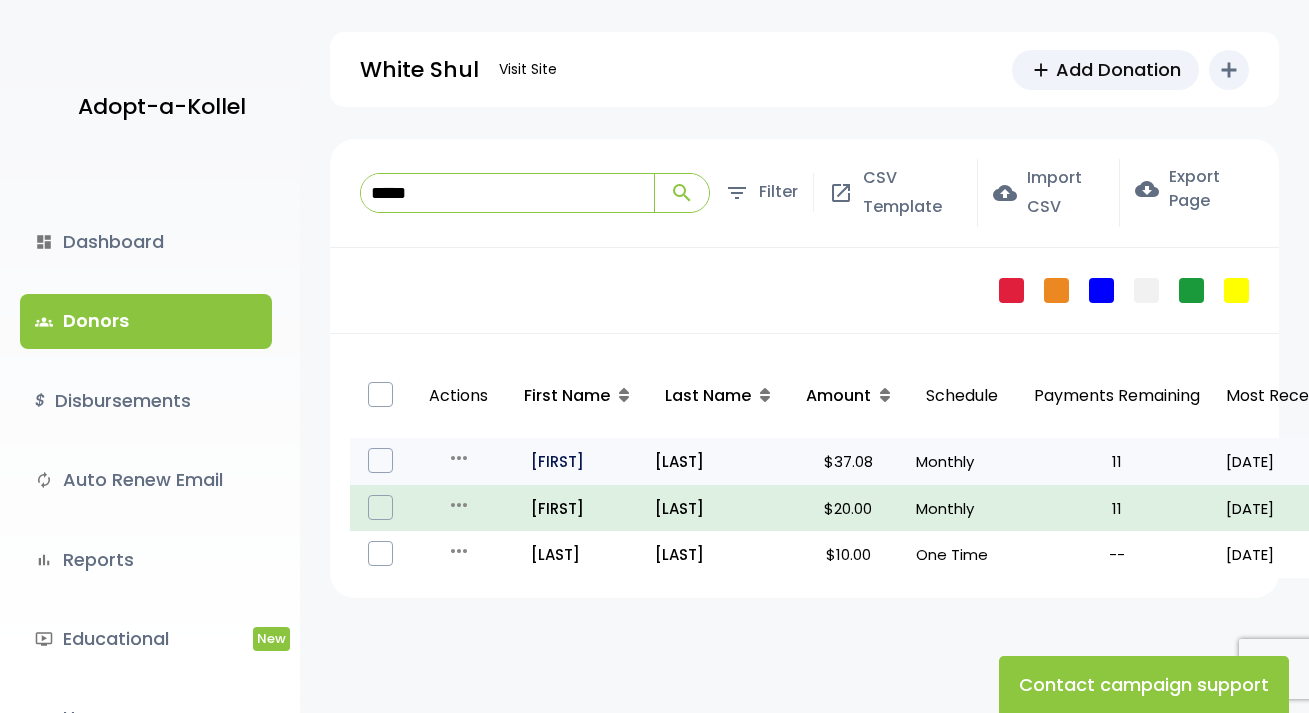 click on "all_inclusive Sara" at bounding box center (577, 461) 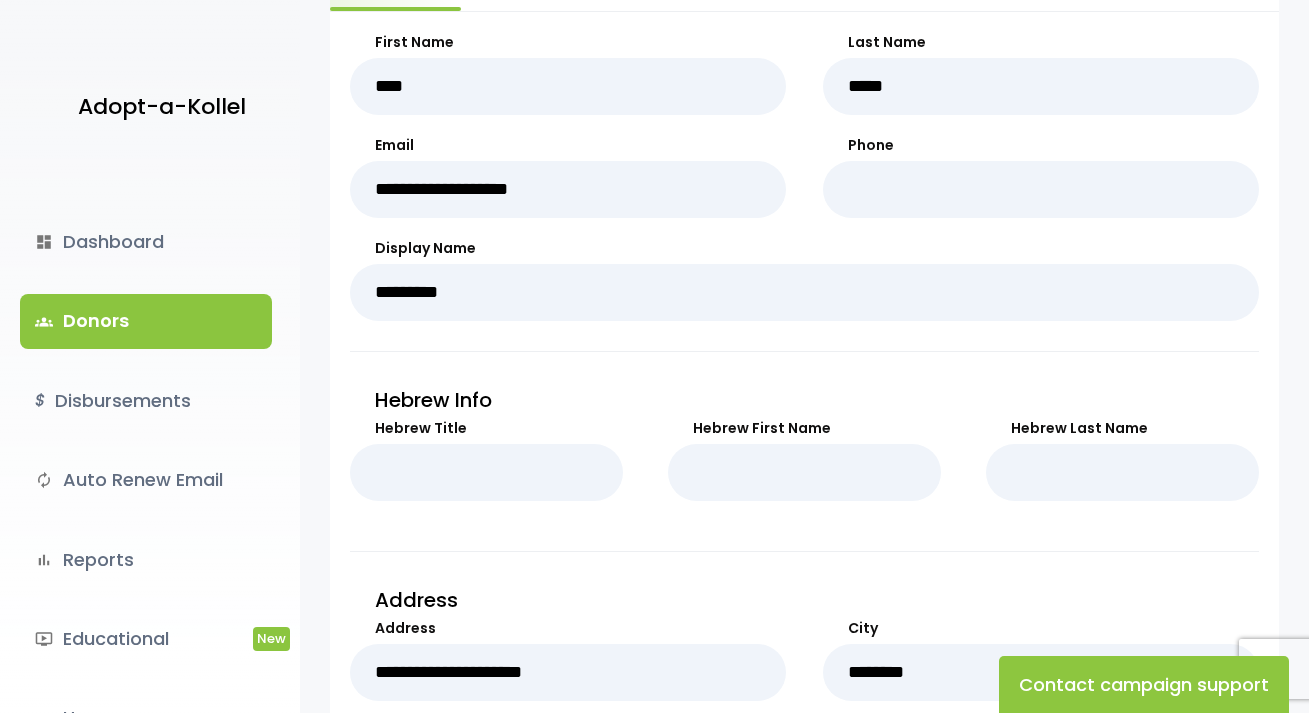 scroll, scrollTop: 400, scrollLeft: 0, axis: vertical 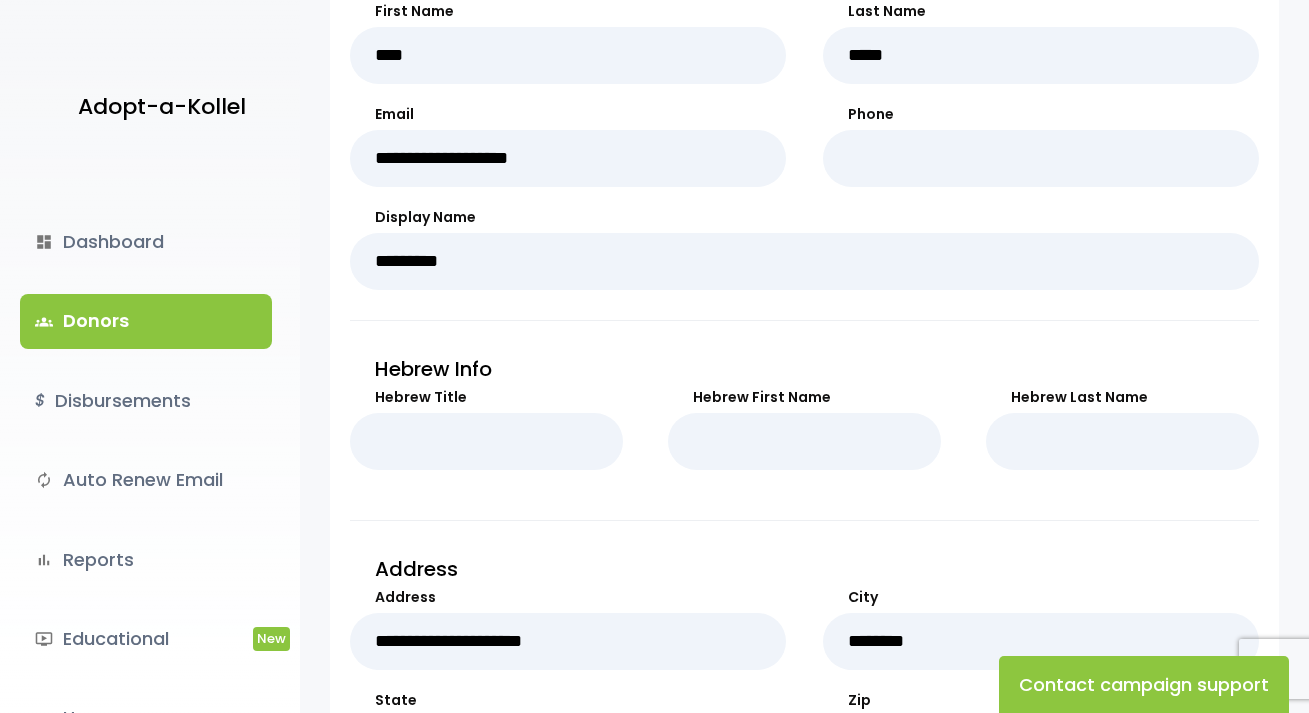 click on "groups" at bounding box center (44, 322) 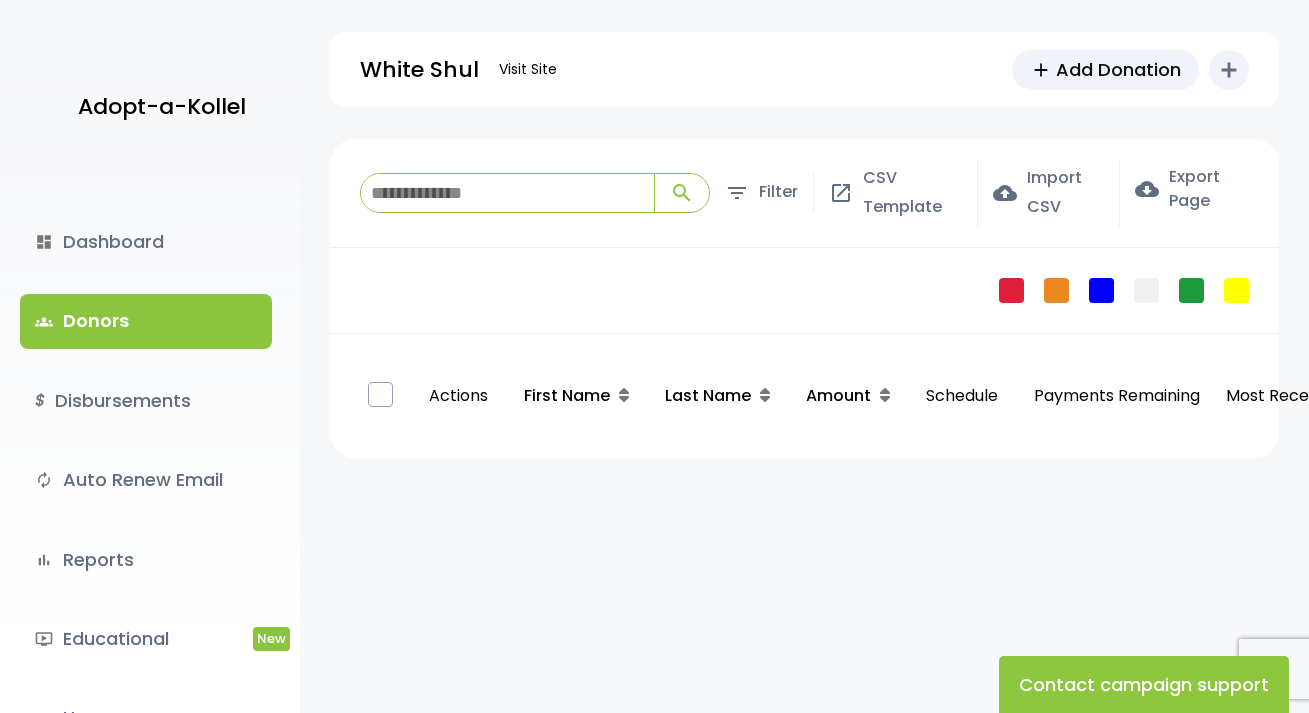 scroll, scrollTop: 0, scrollLeft: 0, axis: both 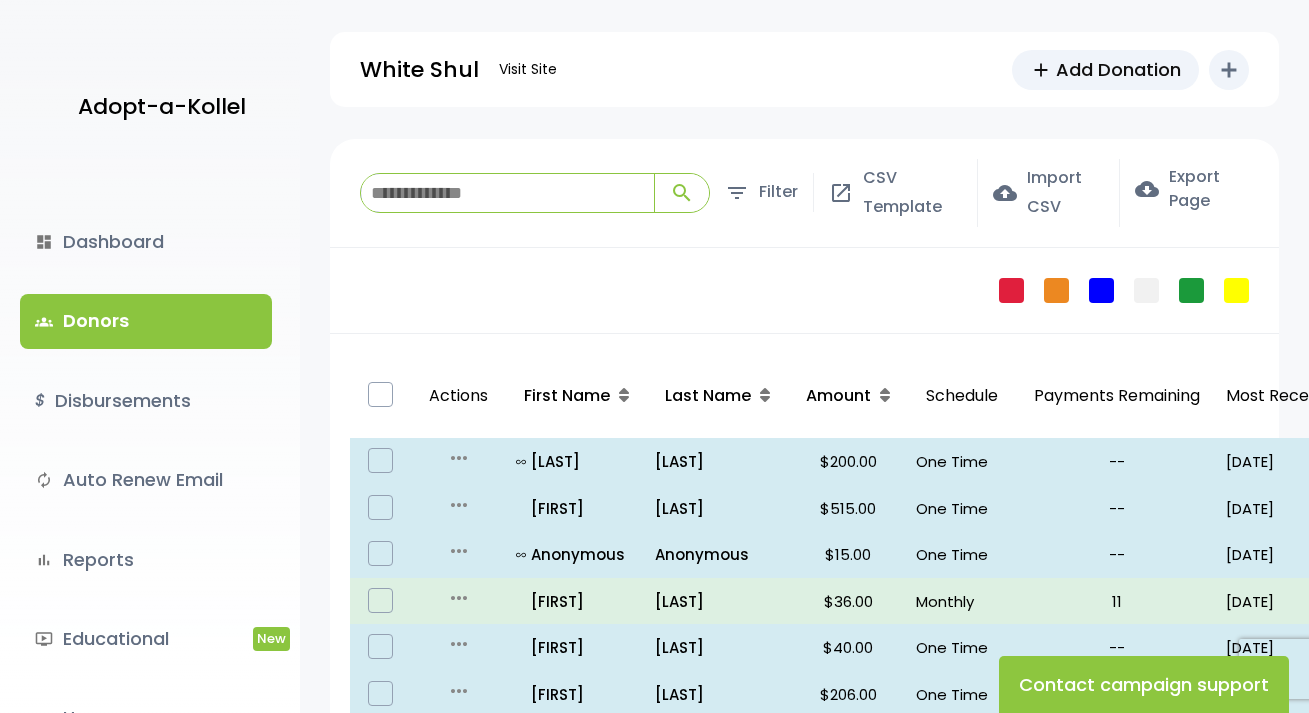 click at bounding box center [507, 193] 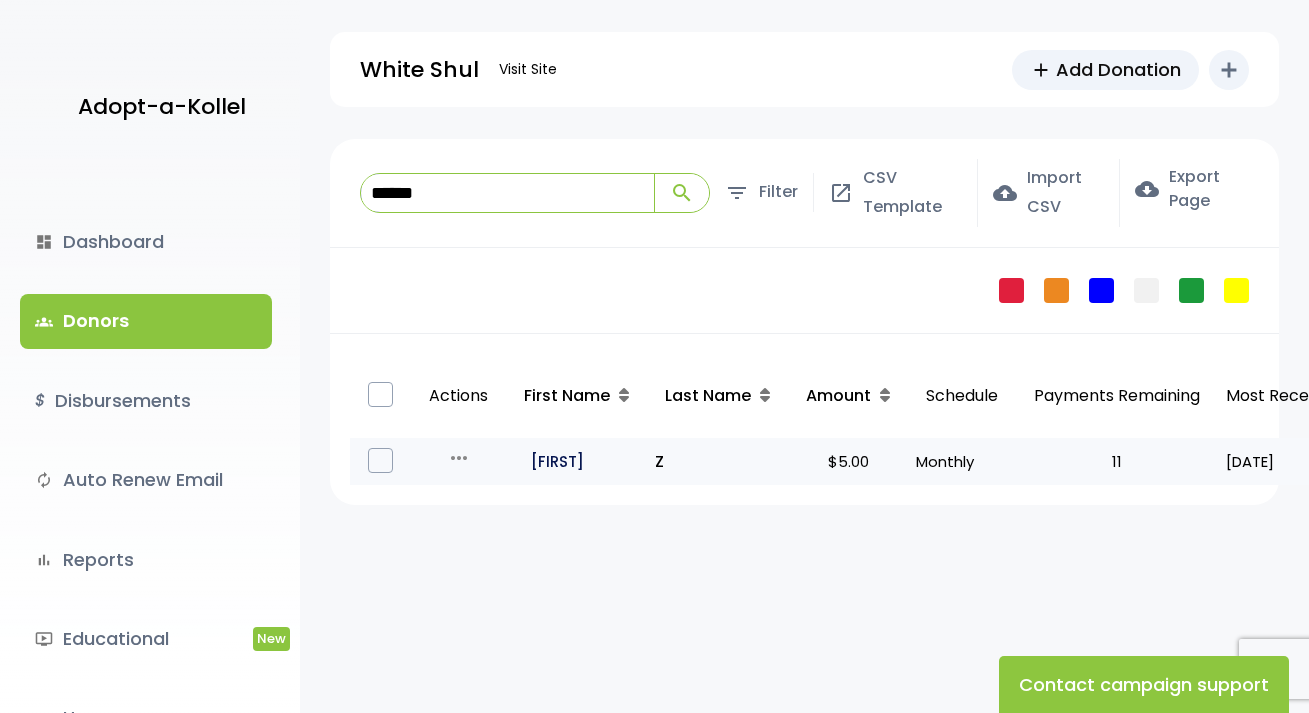 type on "******" 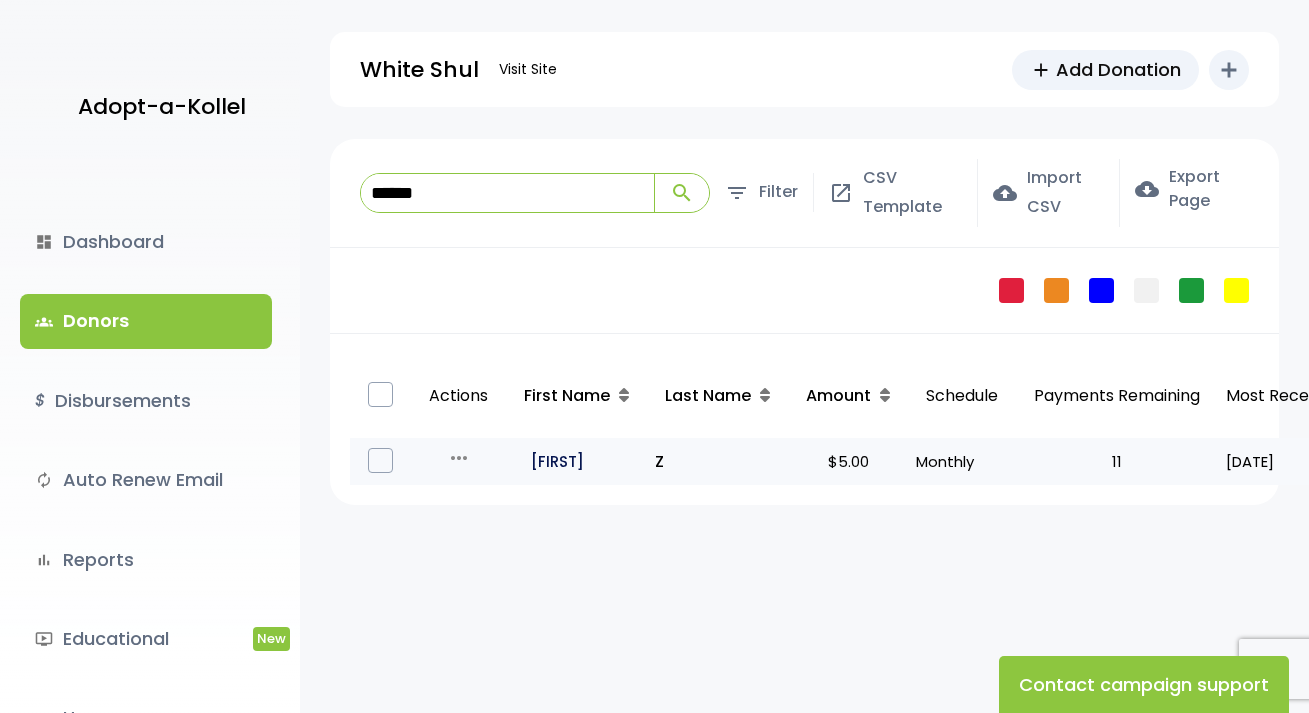 click on "all_inclusive Sholom" at bounding box center [577, 461] 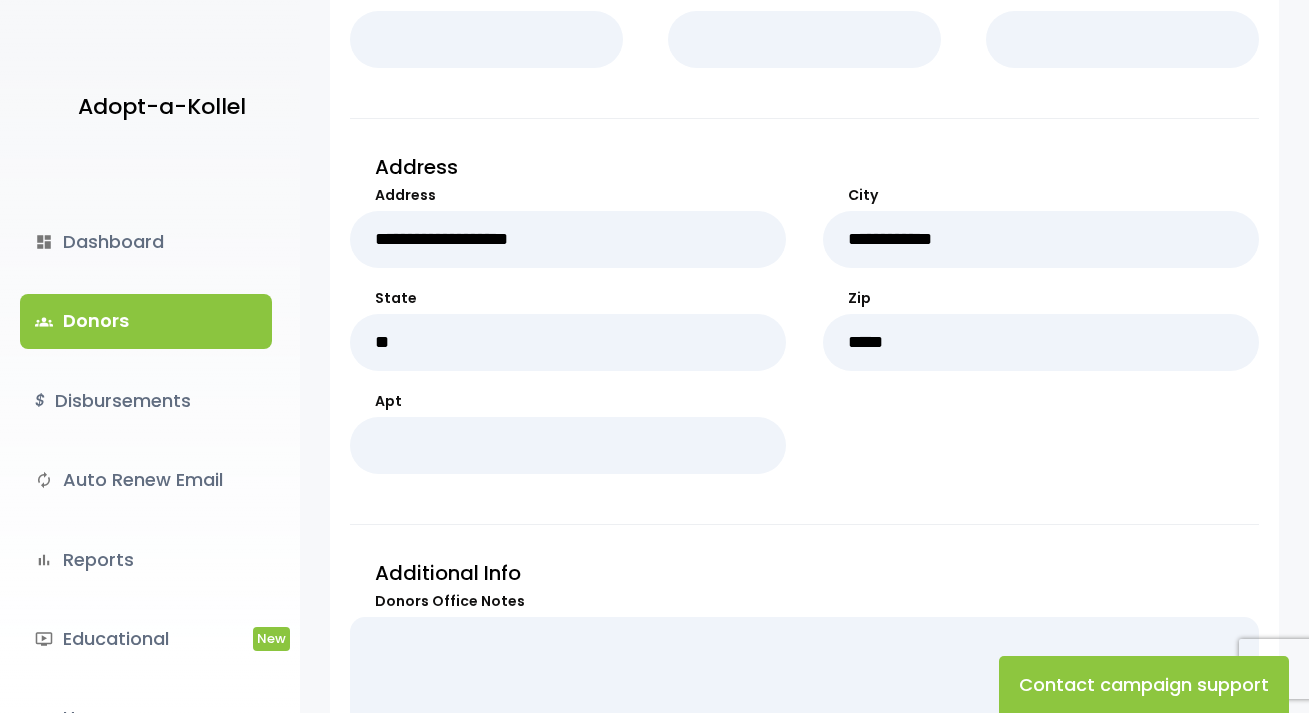 scroll, scrollTop: 800, scrollLeft: 0, axis: vertical 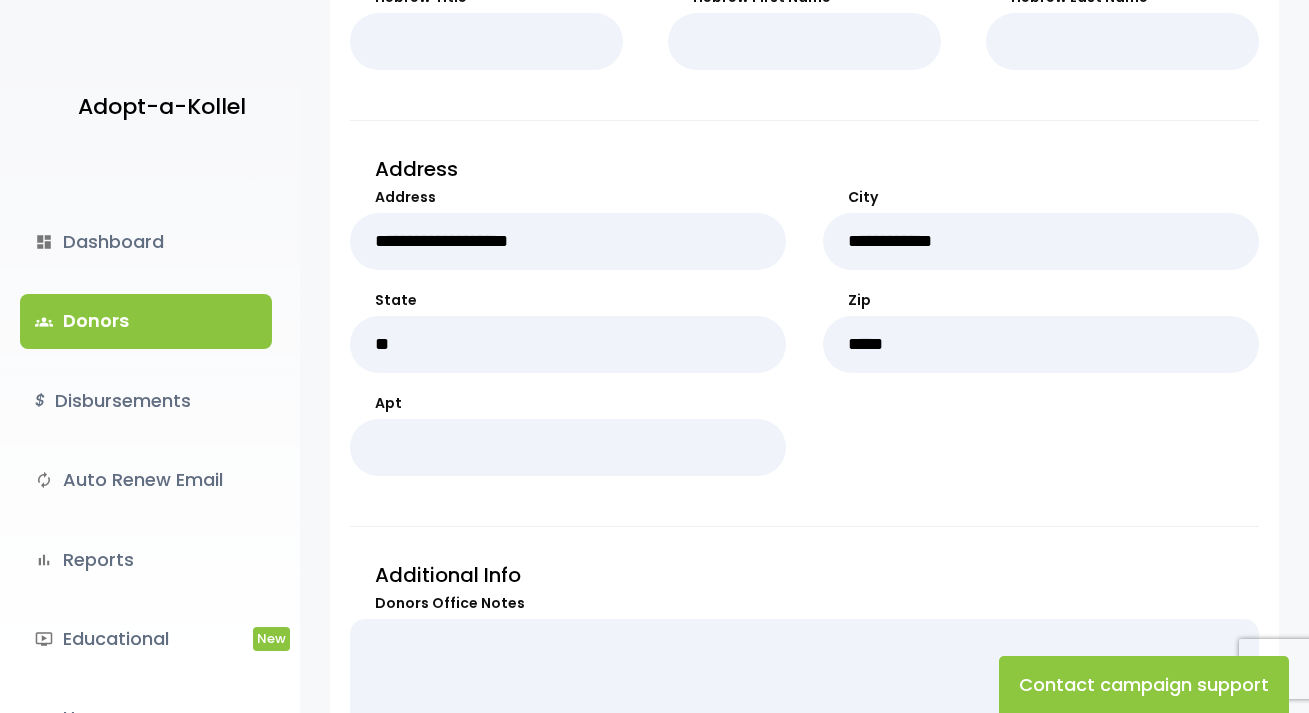 click on "groups Donors" at bounding box center [146, 321] 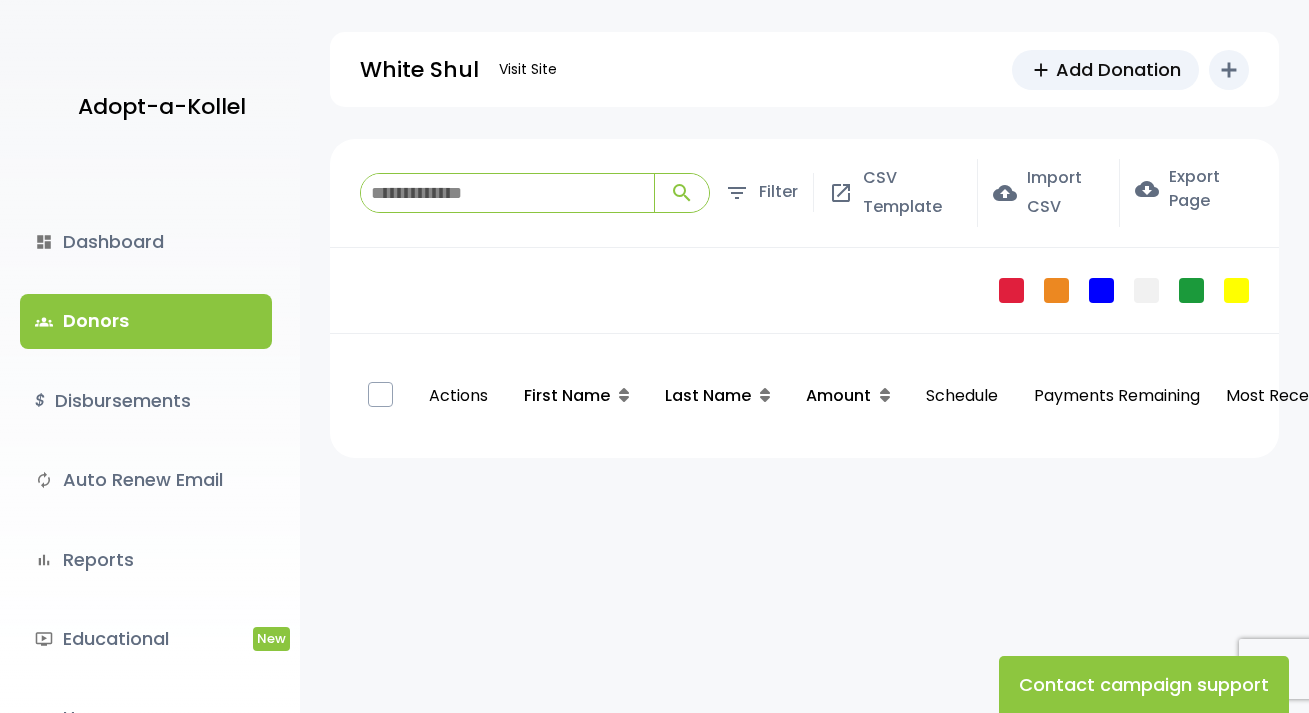 scroll, scrollTop: 0, scrollLeft: 0, axis: both 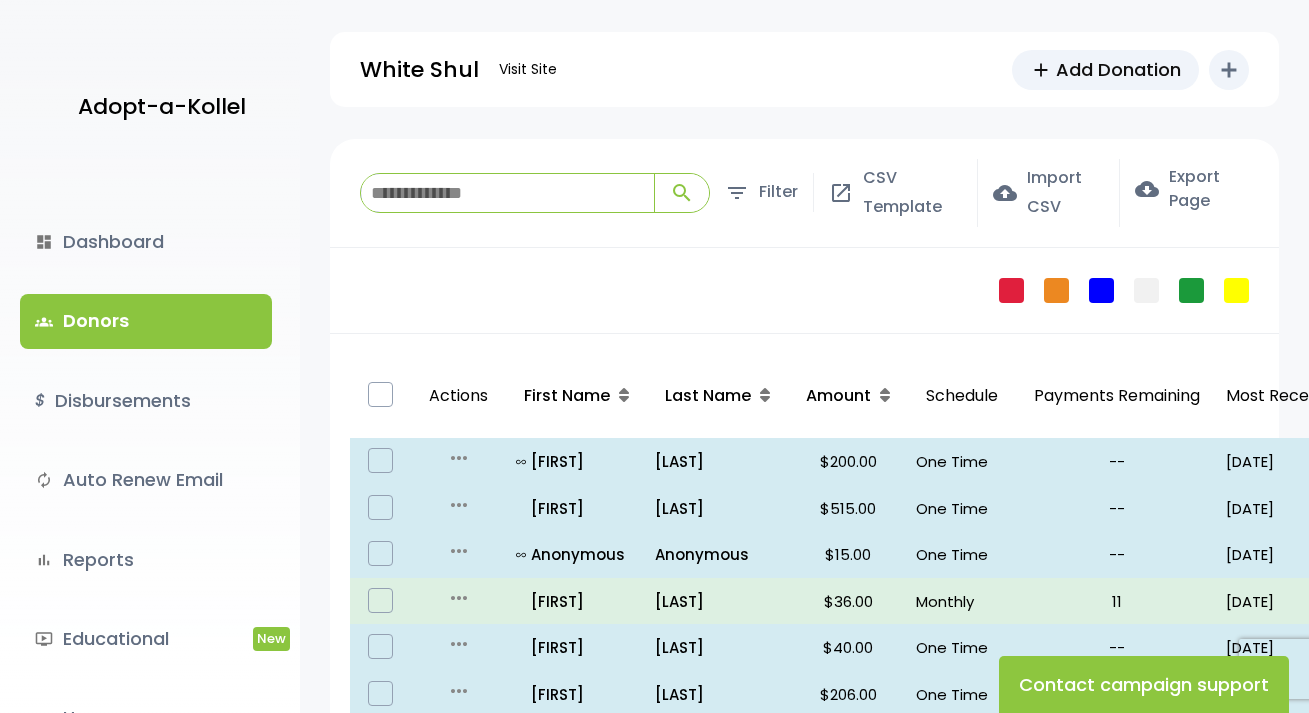 click at bounding box center (507, 193) 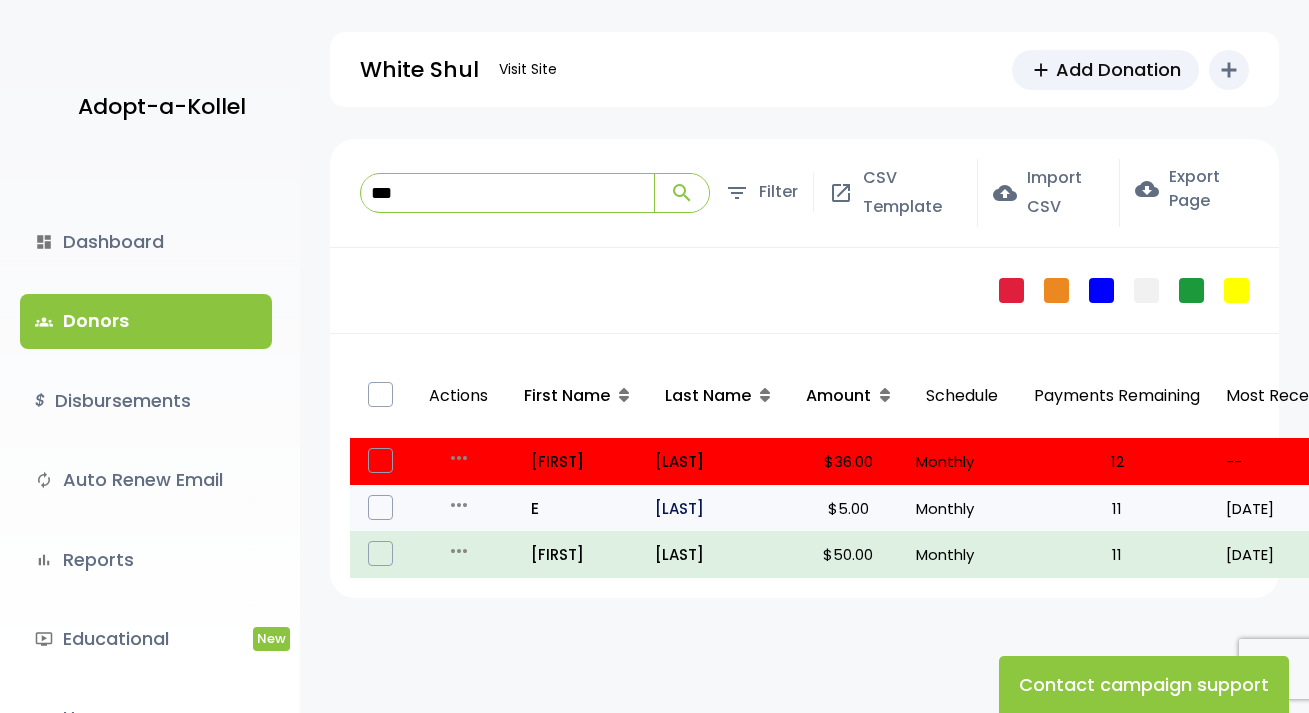 type on "***" 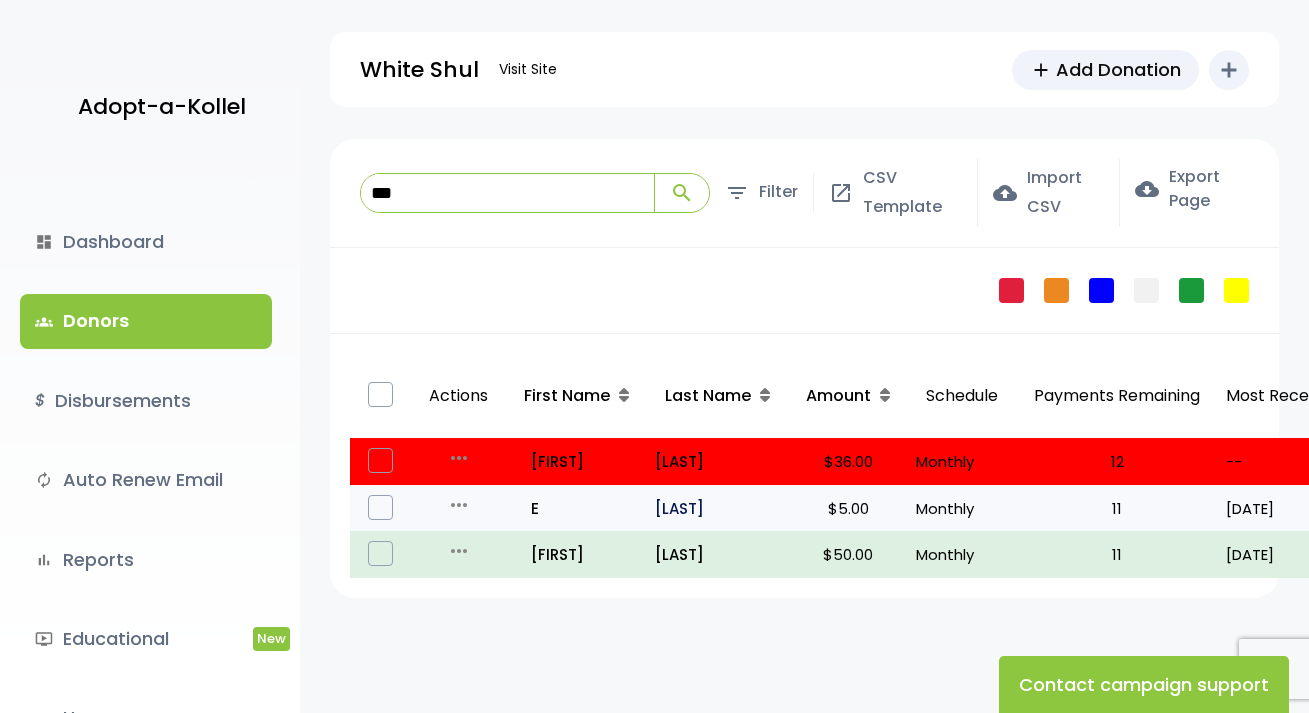 click on "[LAST]" at bounding box center (717, 508) 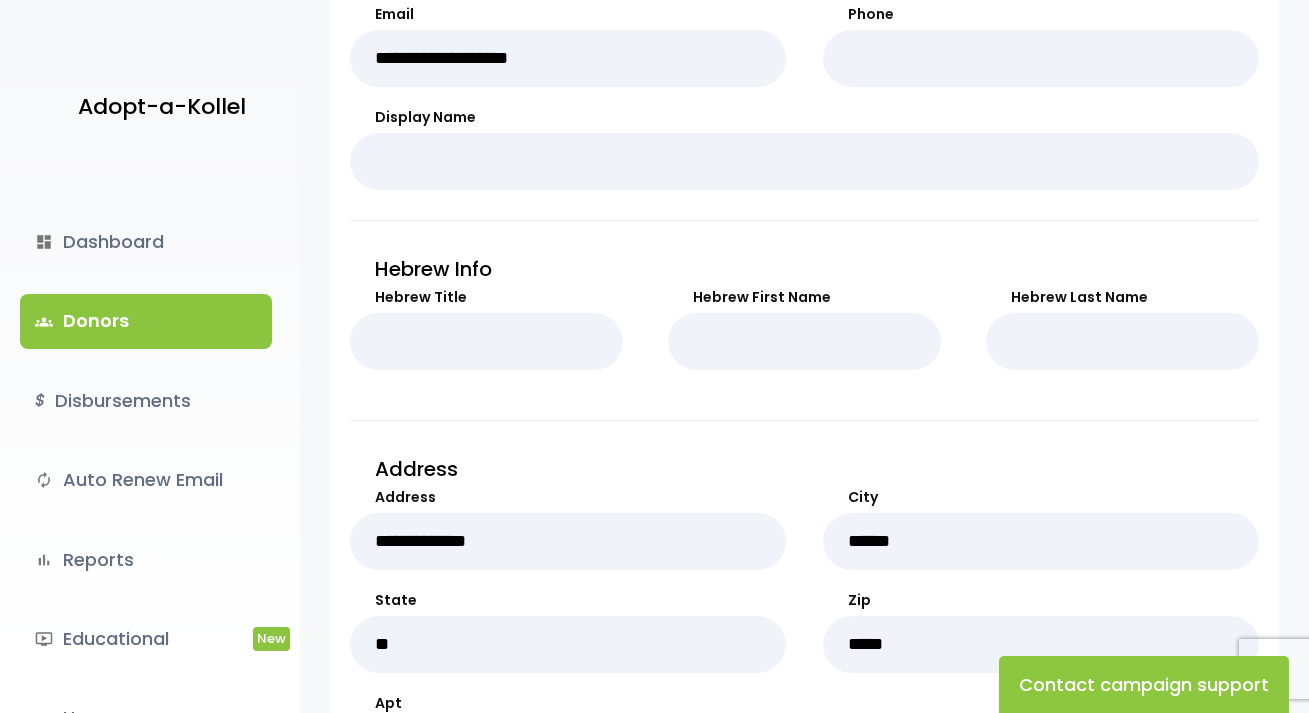 scroll, scrollTop: 200, scrollLeft: 0, axis: vertical 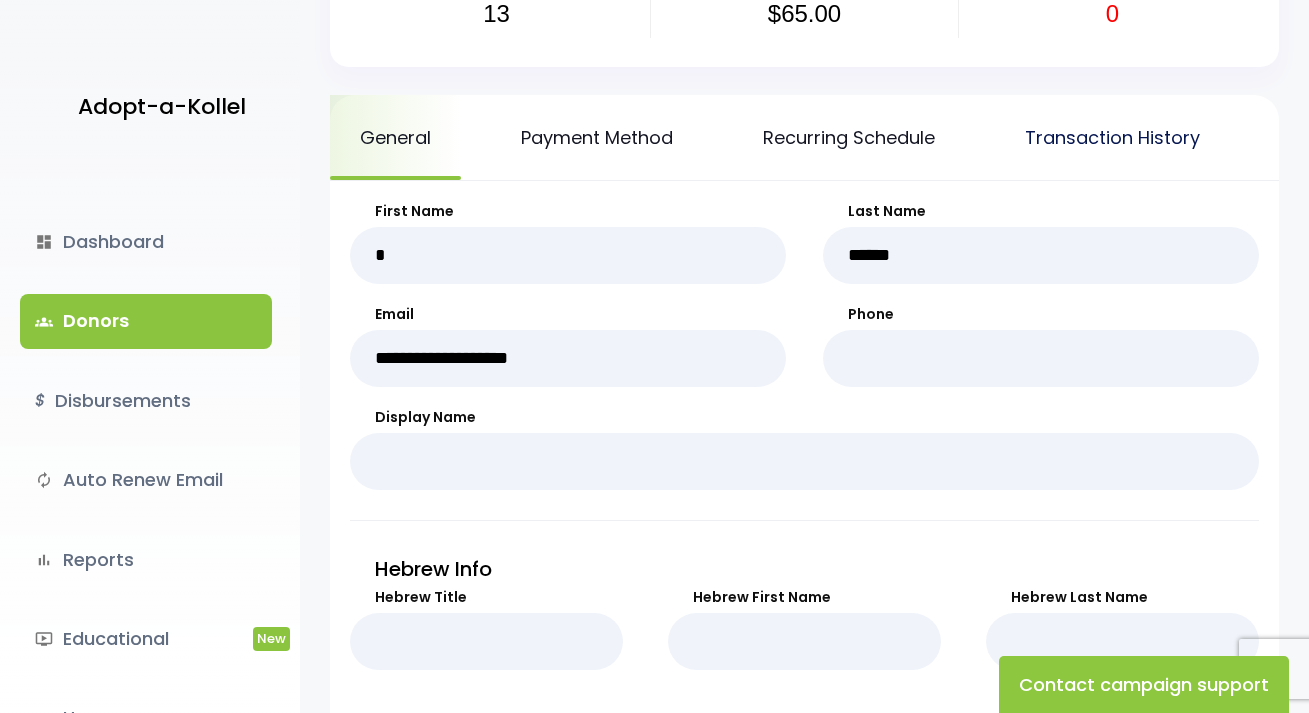 click on "Transaction History" at bounding box center [1112, 137] 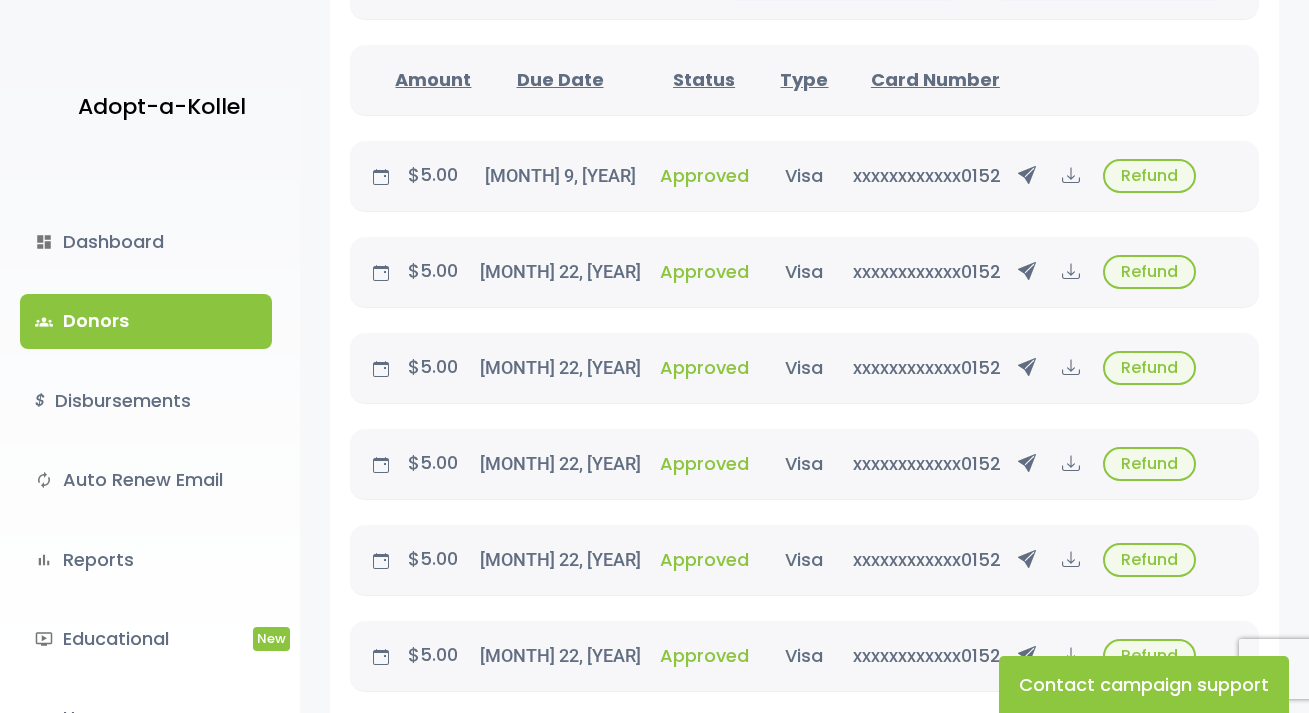 scroll, scrollTop: 0, scrollLeft: 0, axis: both 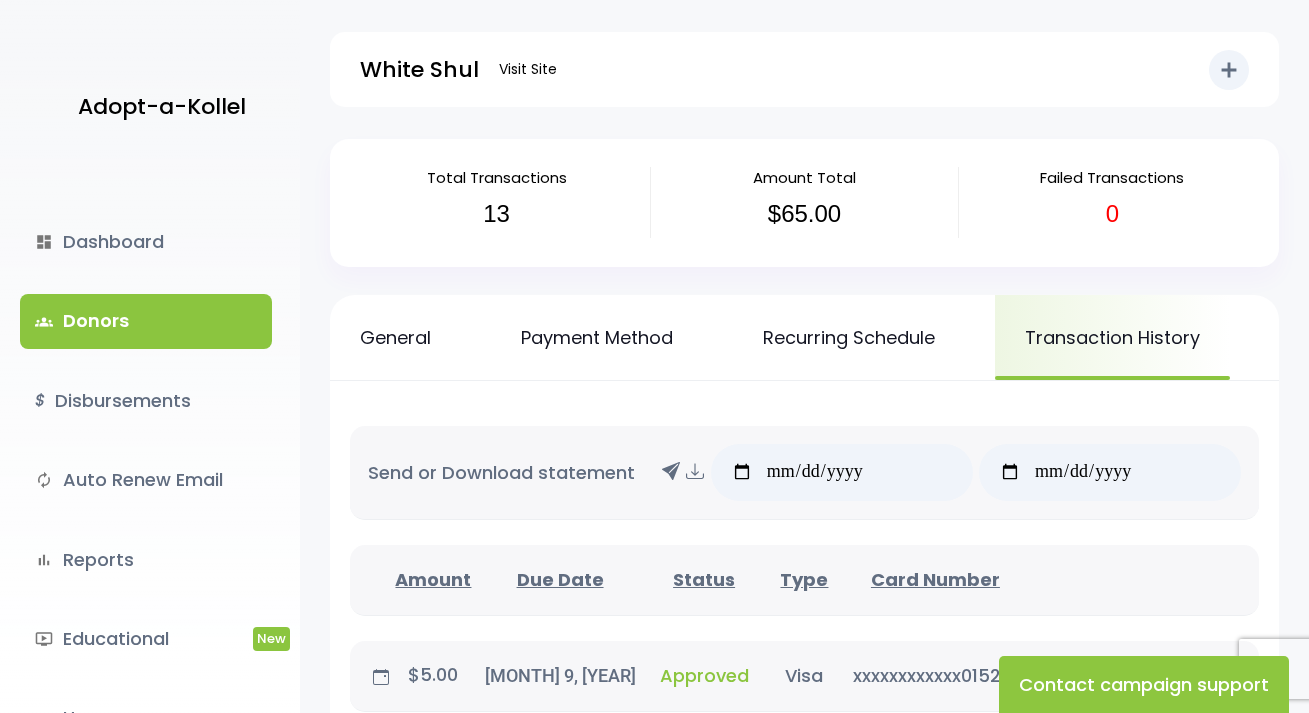 click on "groups Donors" at bounding box center [146, 321] 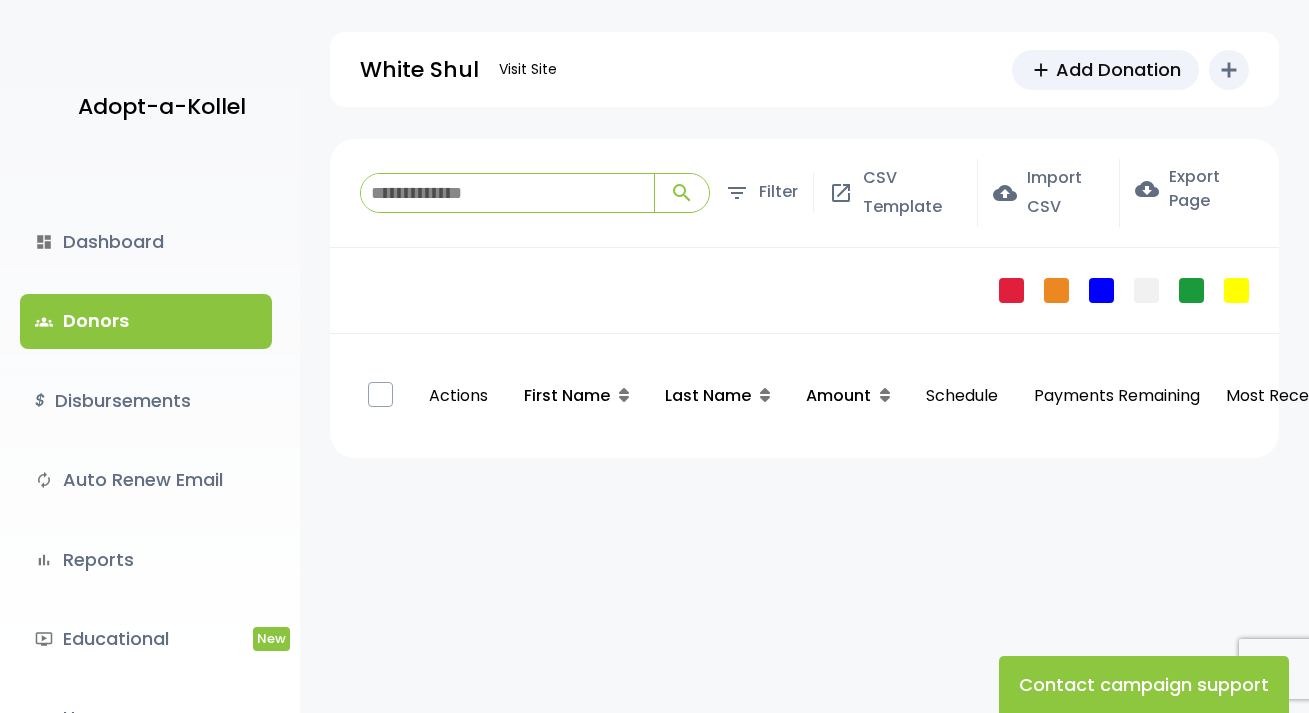 scroll, scrollTop: 0, scrollLeft: 0, axis: both 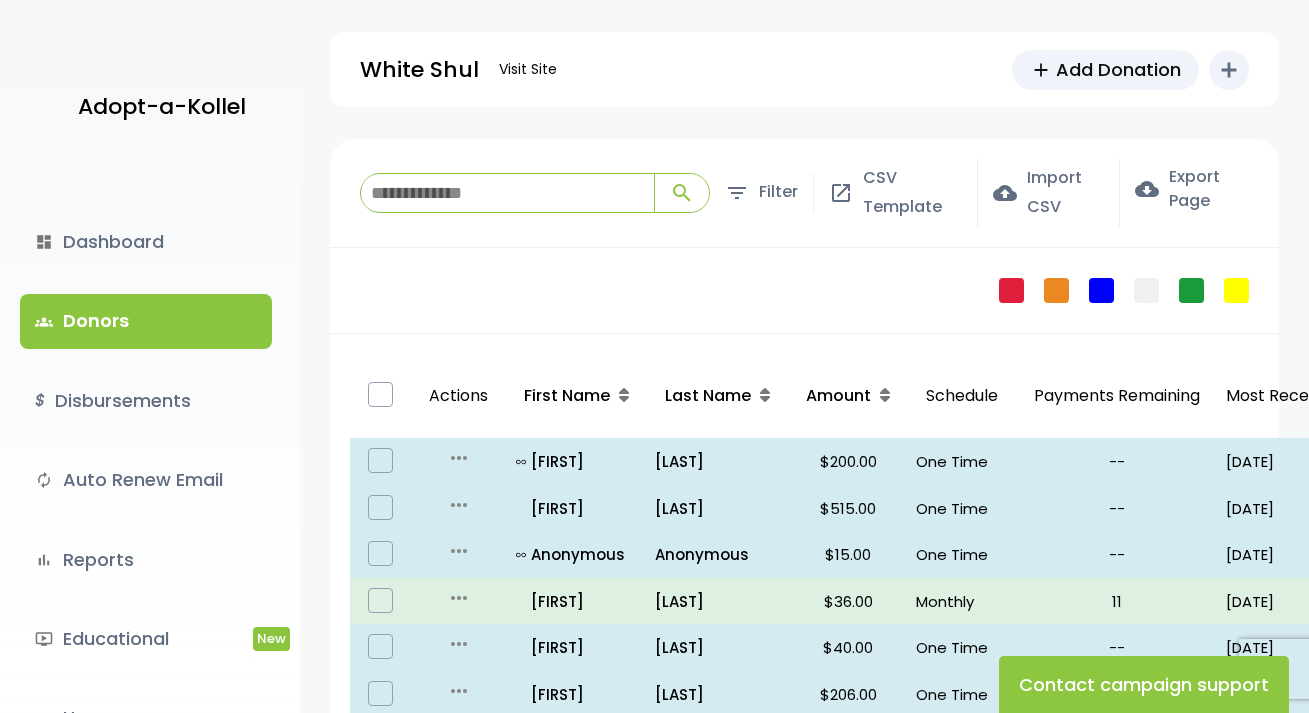 click at bounding box center [507, 193] 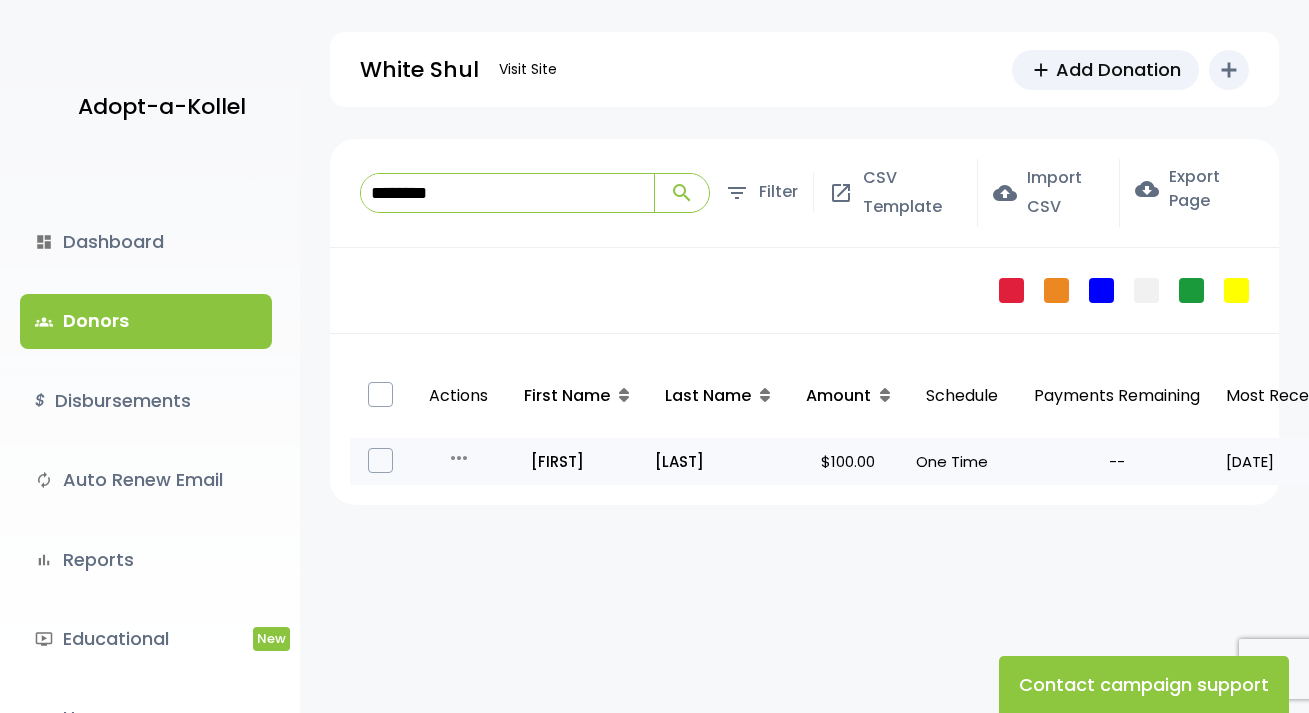 click on "[LAST]" at bounding box center (717, 461) 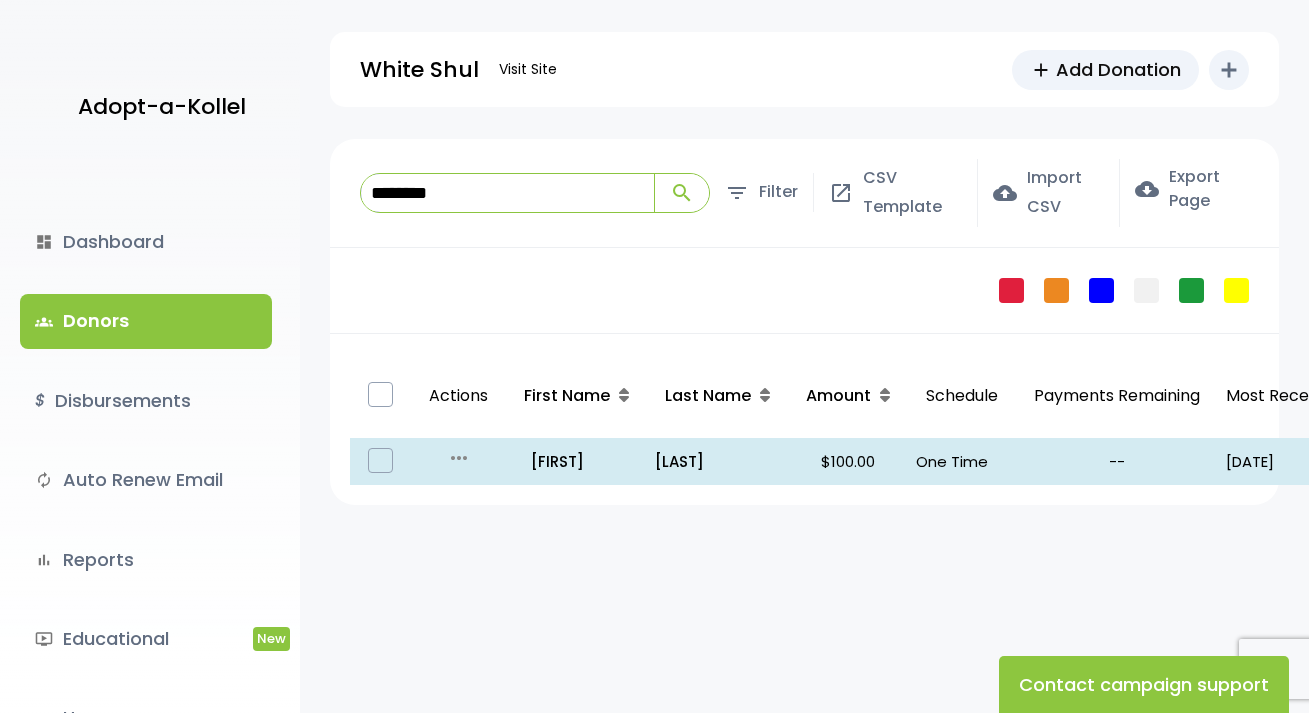 drag, startPoint x: 490, startPoint y: 187, endPoint x: -34, endPoint y: 148, distance: 525.44934 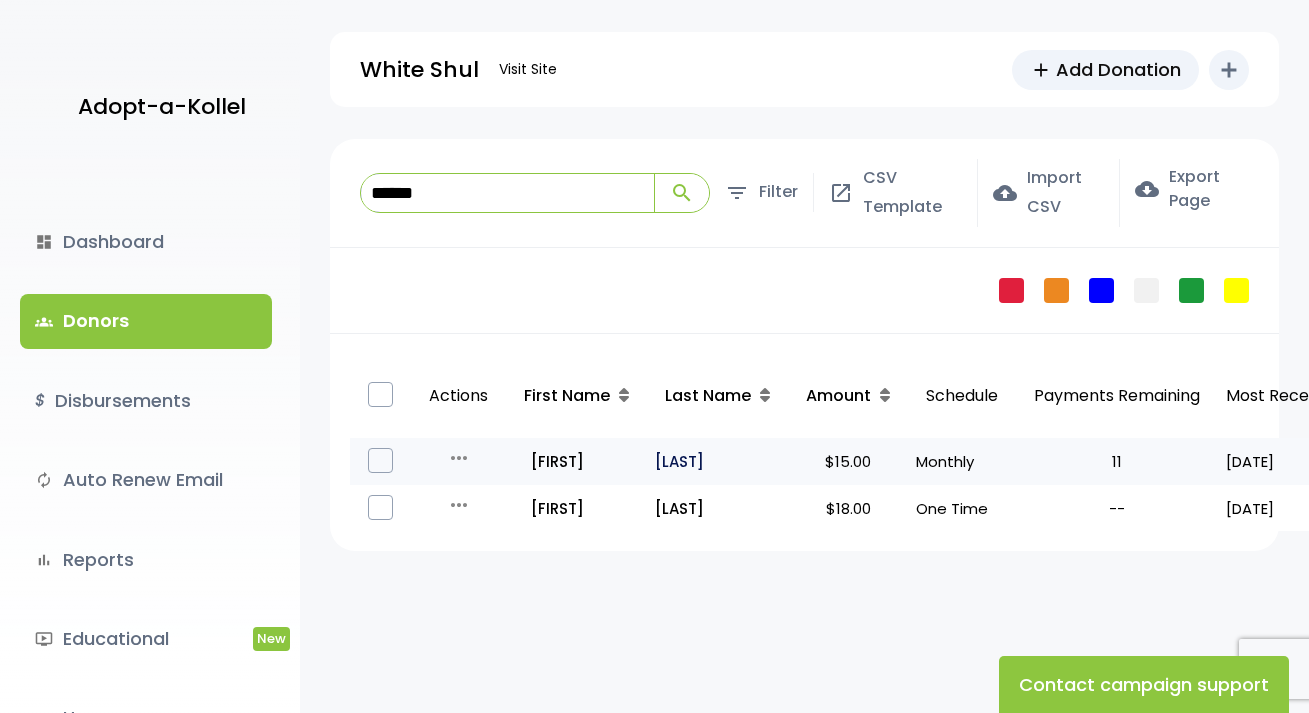 type on "******" 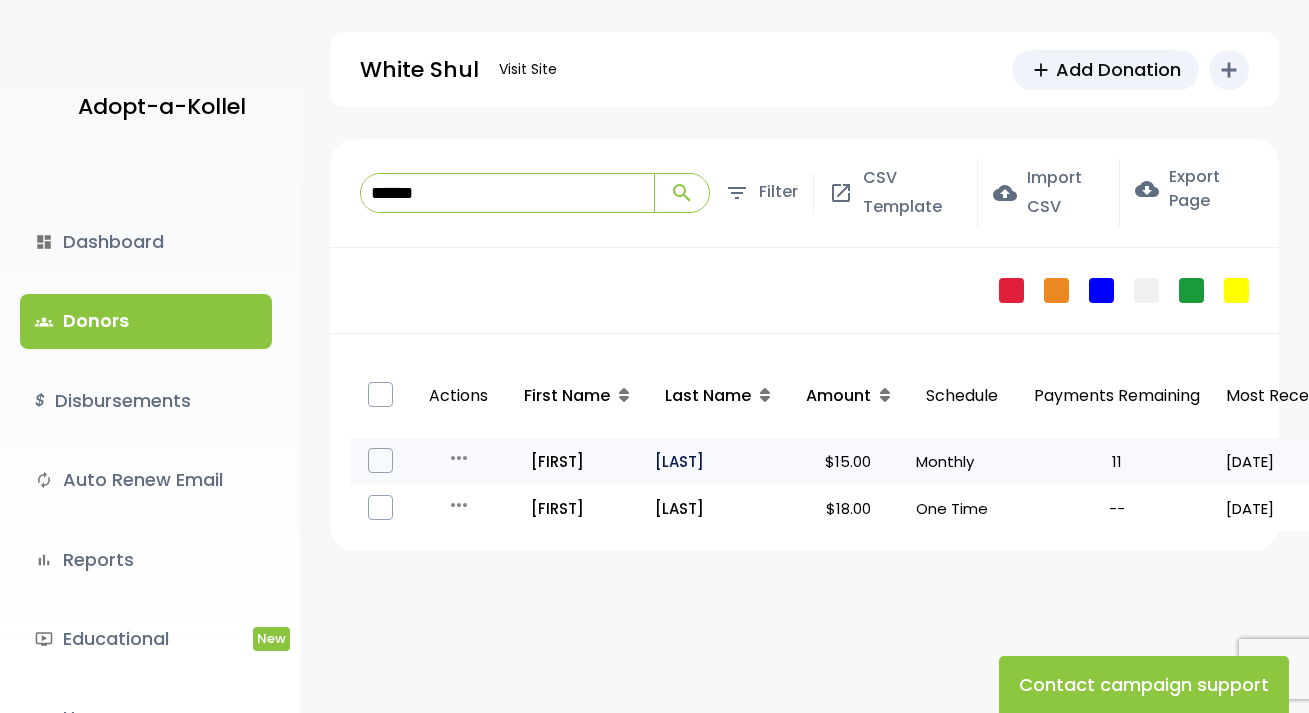 click on "[LAST]" at bounding box center [717, 461] 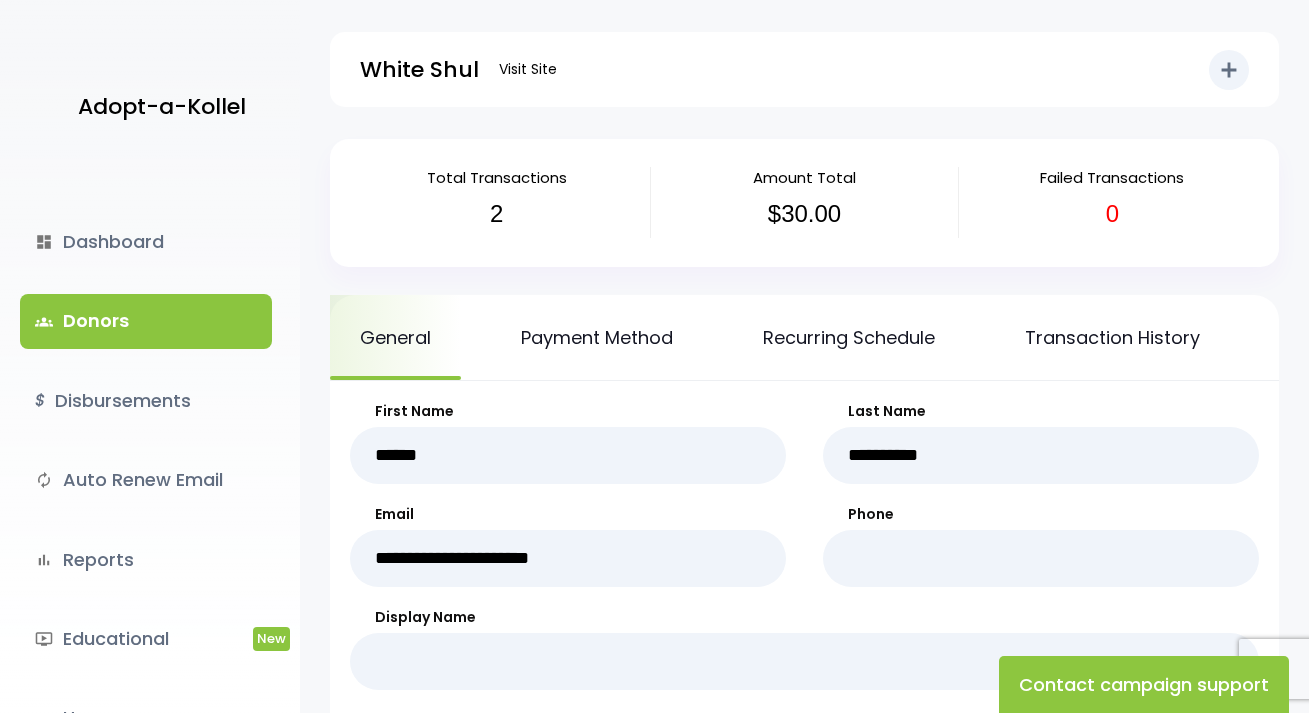 scroll, scrollTop: 0, scrollLeft: 0, axis: both 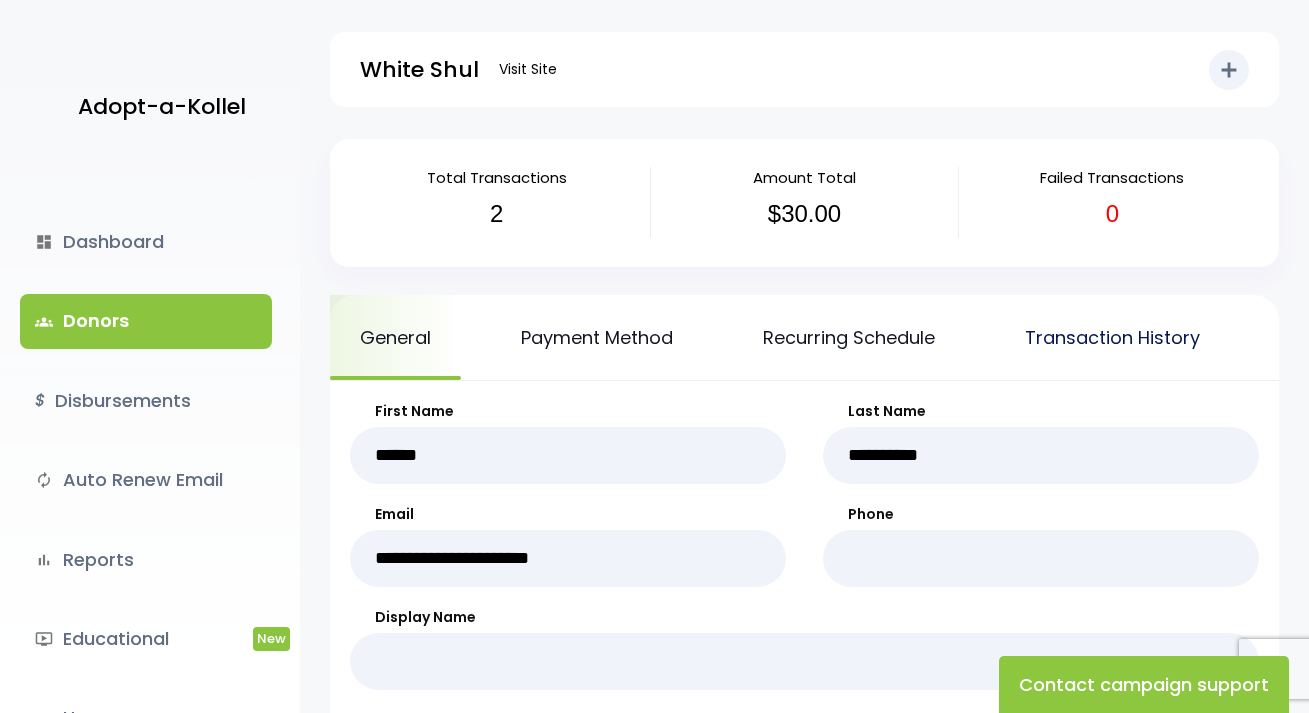 click on "Transaction History" at bounding box center (1112, 337) 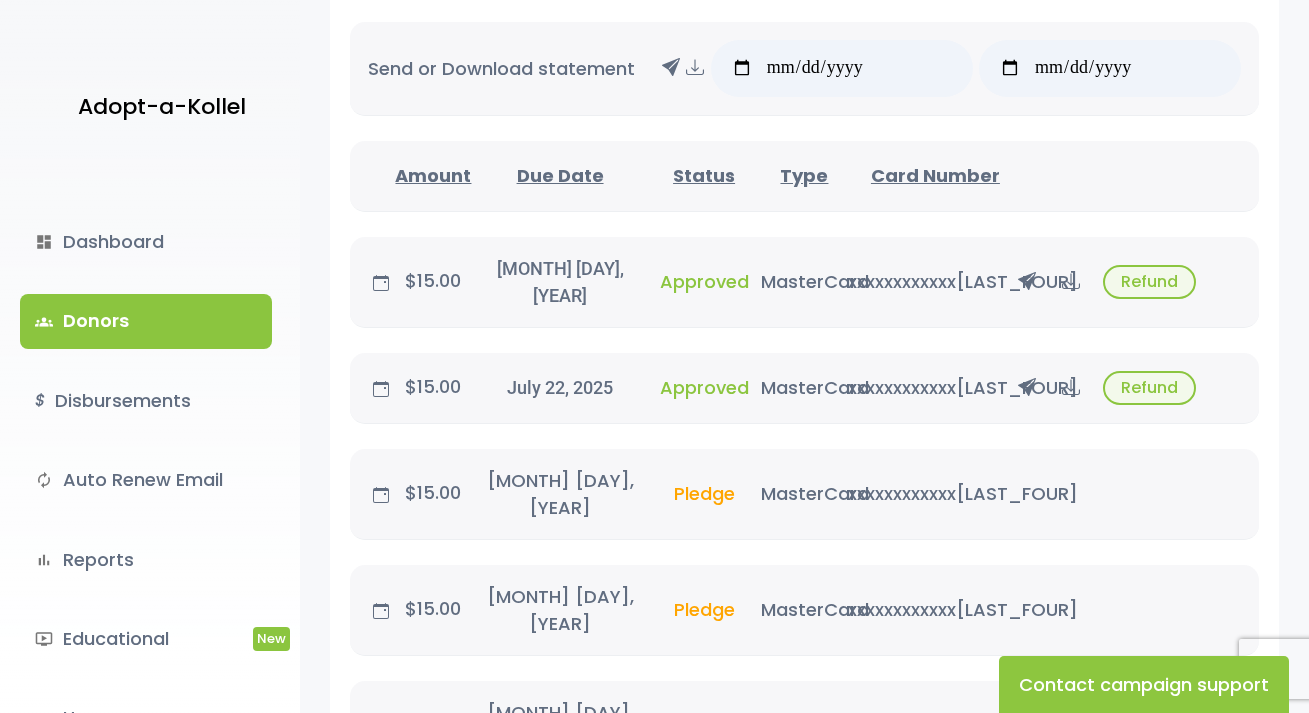 scroll, scrollTop: 400, scrollLeft: 0, axis: vertical 